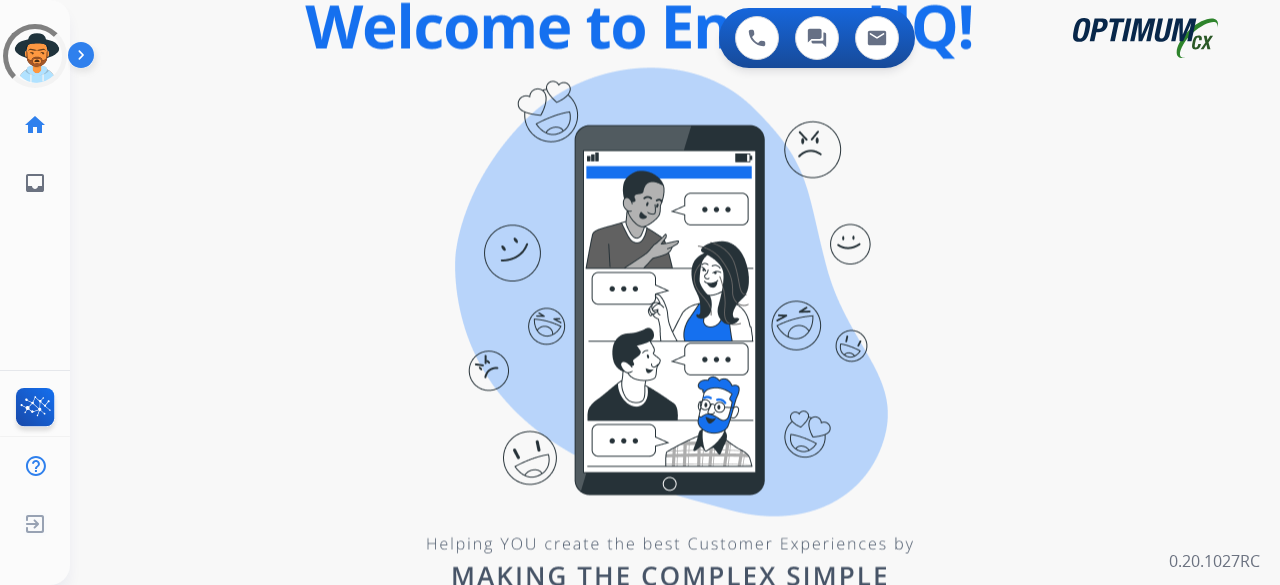 scroll, scrollTop: 0, scrollLeft: 0, axis: both 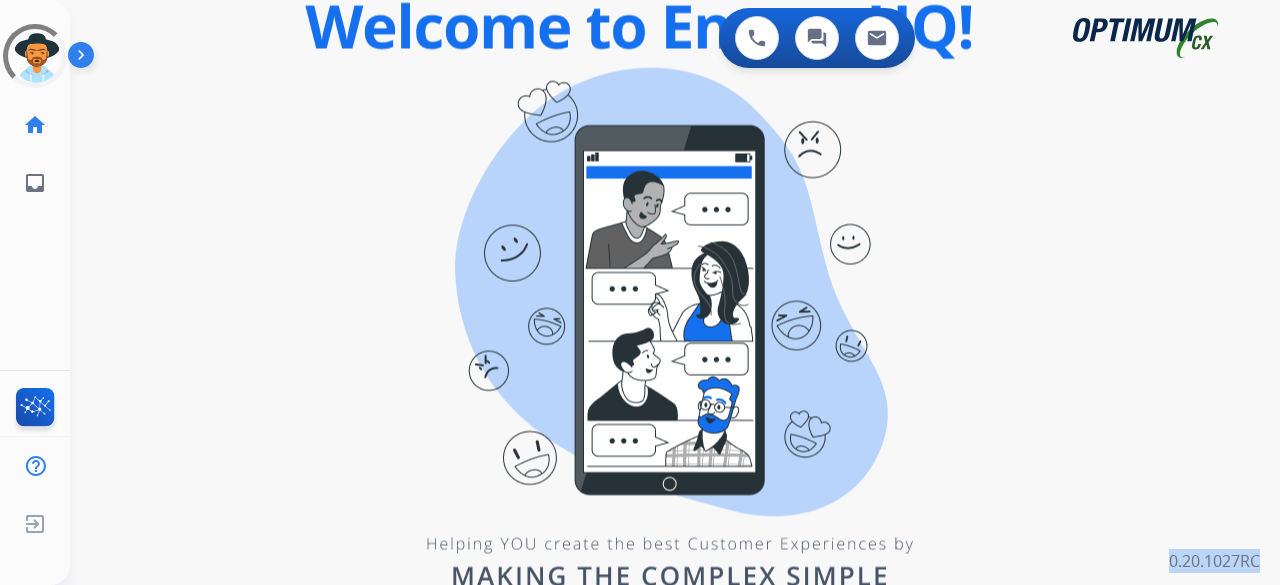 click on "0  Voice Interactions  0  Chat Interactions   0  Email Interactions swap_horiz Break voice bridge close_fullscreen Connect 3-Way Call merge_type Separate 3-Way Call  Interaction Guide   Interaction History  Interaction Guide arrow_drop_up  Welcome to EngageHQ   Internal Queue Transfer: How To  Secure Pad expand_more Clear pad Candidate/Account ID: Contact Notes:                  0.20.1027RC" at bounding box center [675, 292] 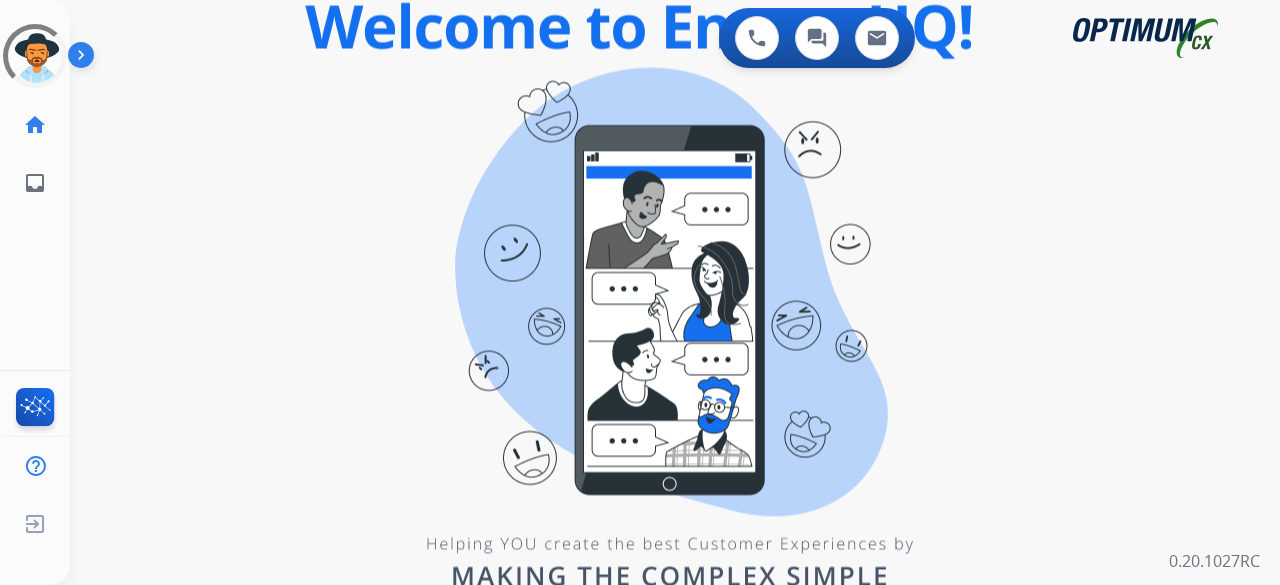 click on "swap_horiz Break voice bridge close_fullscreen Connect 3-Way Call merge_type Separate 3-Way Call  Interaction Guide   Interaction History  Interaction Guide arrow_drop_up  Welcome to EngageHQ   Internal Queue Transfer: How To  Secure Pad expand_more Clear pad Candidate/Account ID: Contact Notes:" at bounding box center [651, 120] 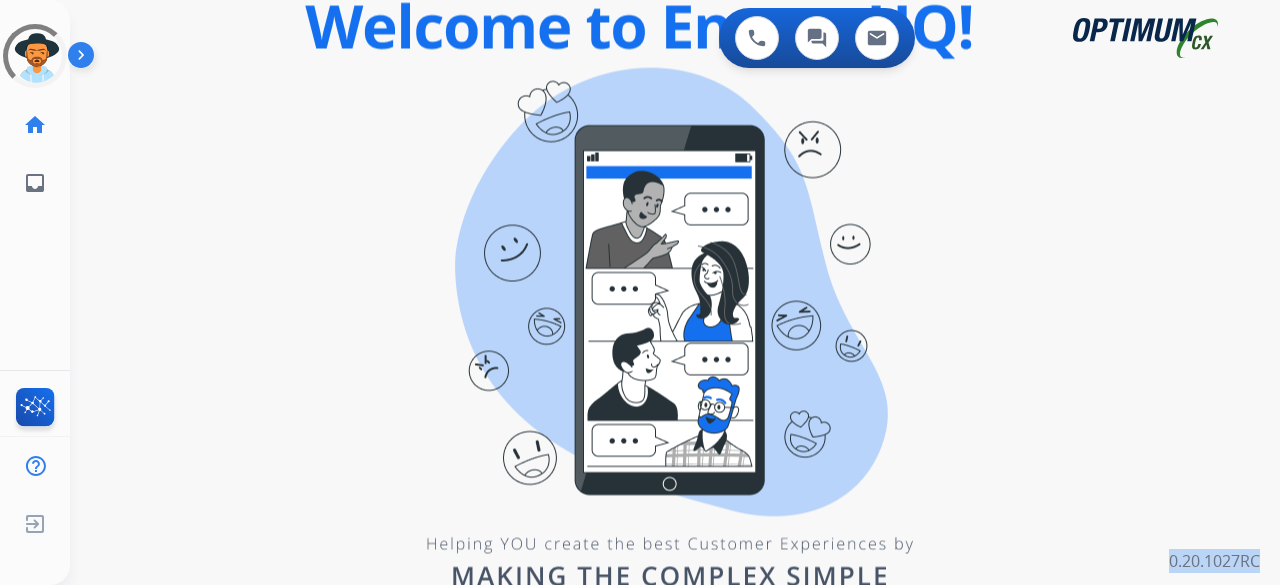 click on "swap_horiz Break voice bridge close_fullscreen Connect 3-Way Call merge_type Separate 3-Way Call  Interaction Guide   Interaction History  Interaction Guide arrow_drop_up  Welcome to EngageHQ   Internal Queue Transfer: How To  Secure Pad expand_more Clear pad Candidate/Account ID: Contact Notes:" at bounding box center (651, 120) 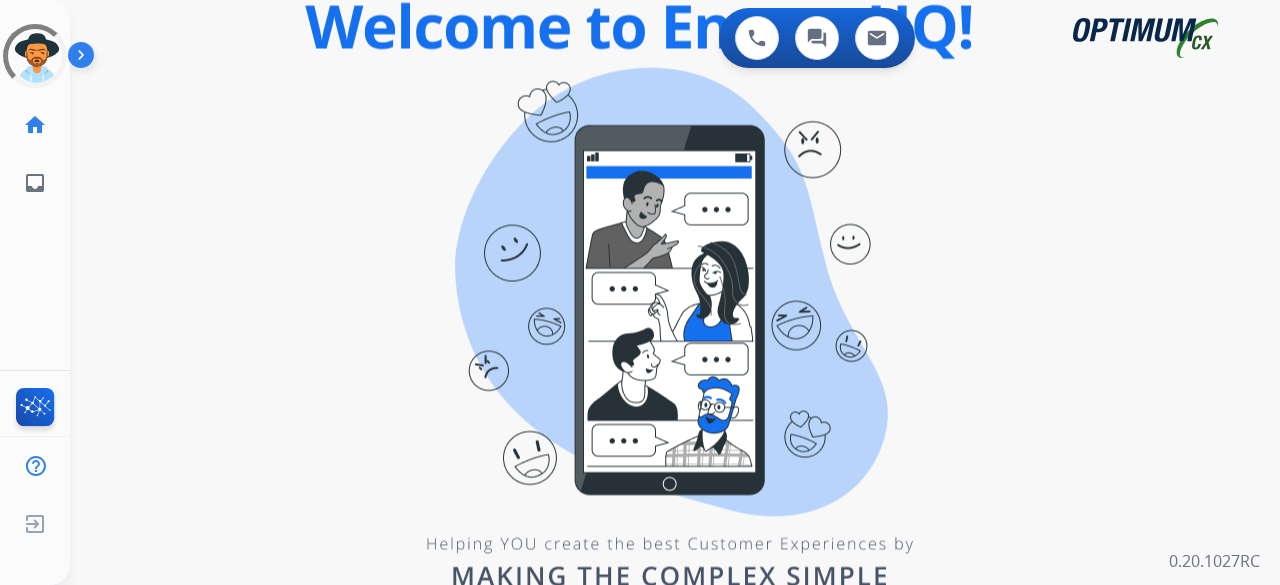 click on "0  Voice Interactions  0  Chat Interactions   0  Email Interactions swap_horiz Break voice bridge close_fullscreen Connect 3-Way Call merge_type Separate 3-Way Call  Interaction Guide   Interaction History  Interaction Guide arrow_drop_up  Welcome to EngageHQ   Internal Queue Transfer: How To  Secure Pad expand_more Clear pad Candidate/Account ID: Contact Notes:                  0.20.1027RC" at bounding box center (675, 292) 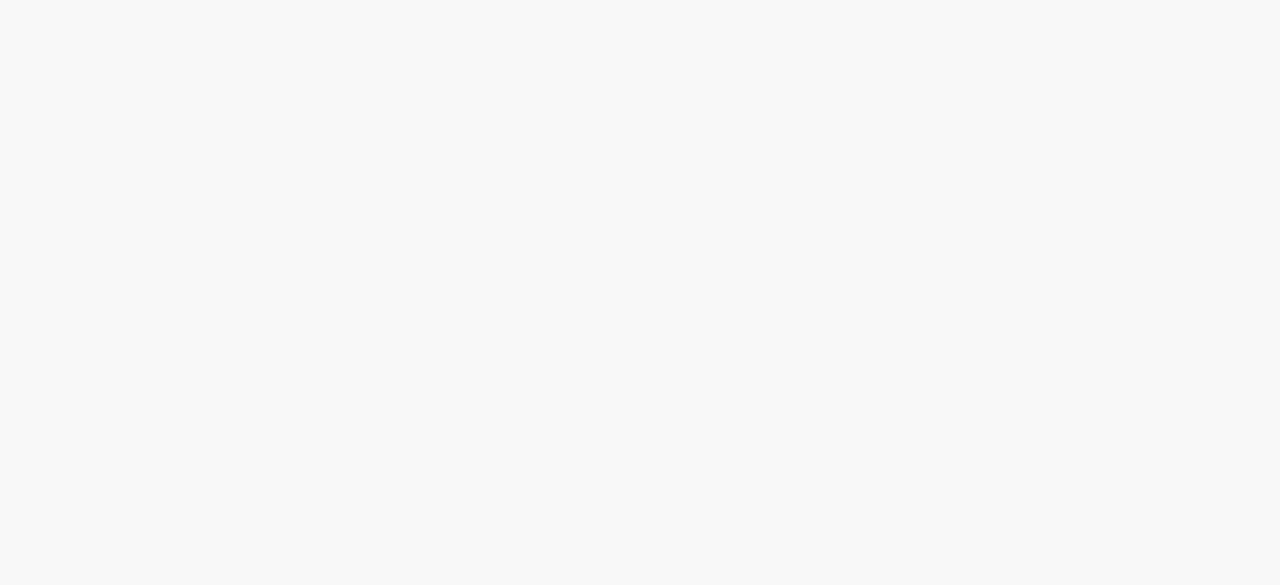 scroll, scrollTop: 0, scrollLeft: 0, axis: both 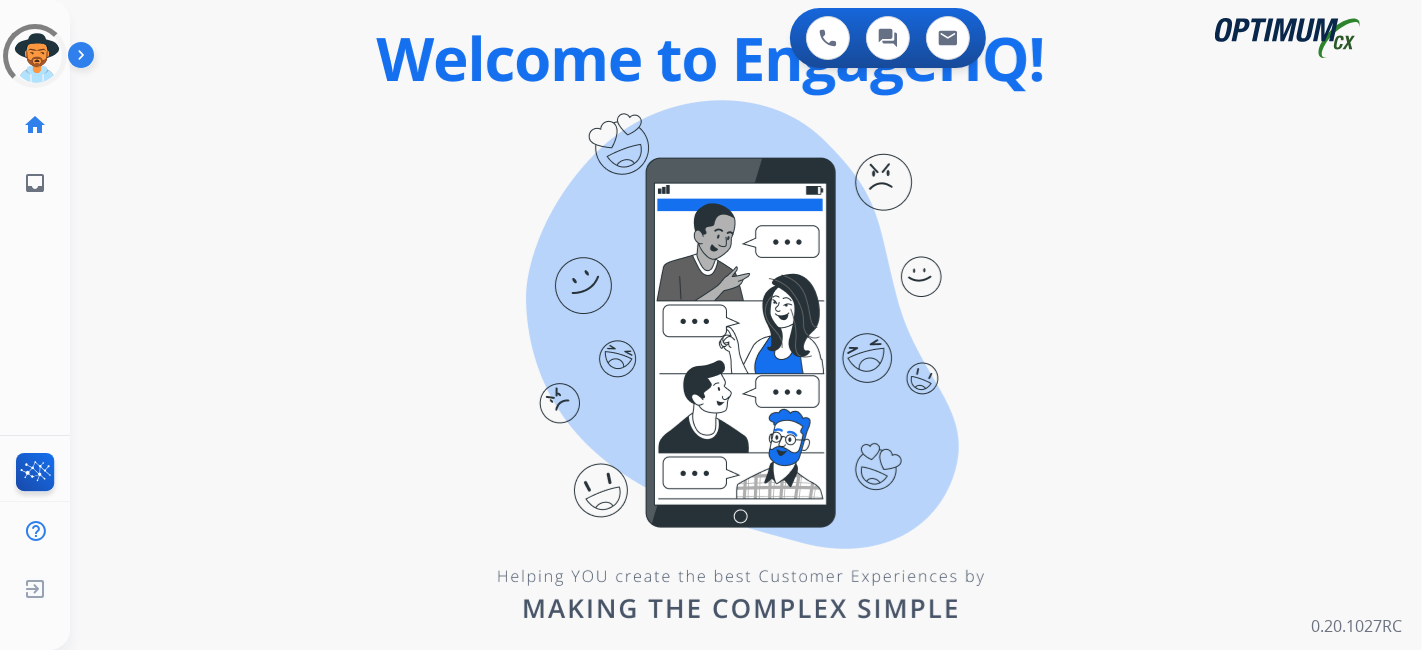 drag, startPoint x: 1341, startPoint y: 142, endPoint x: 928, endPoint y: 232, distance: 422.69257 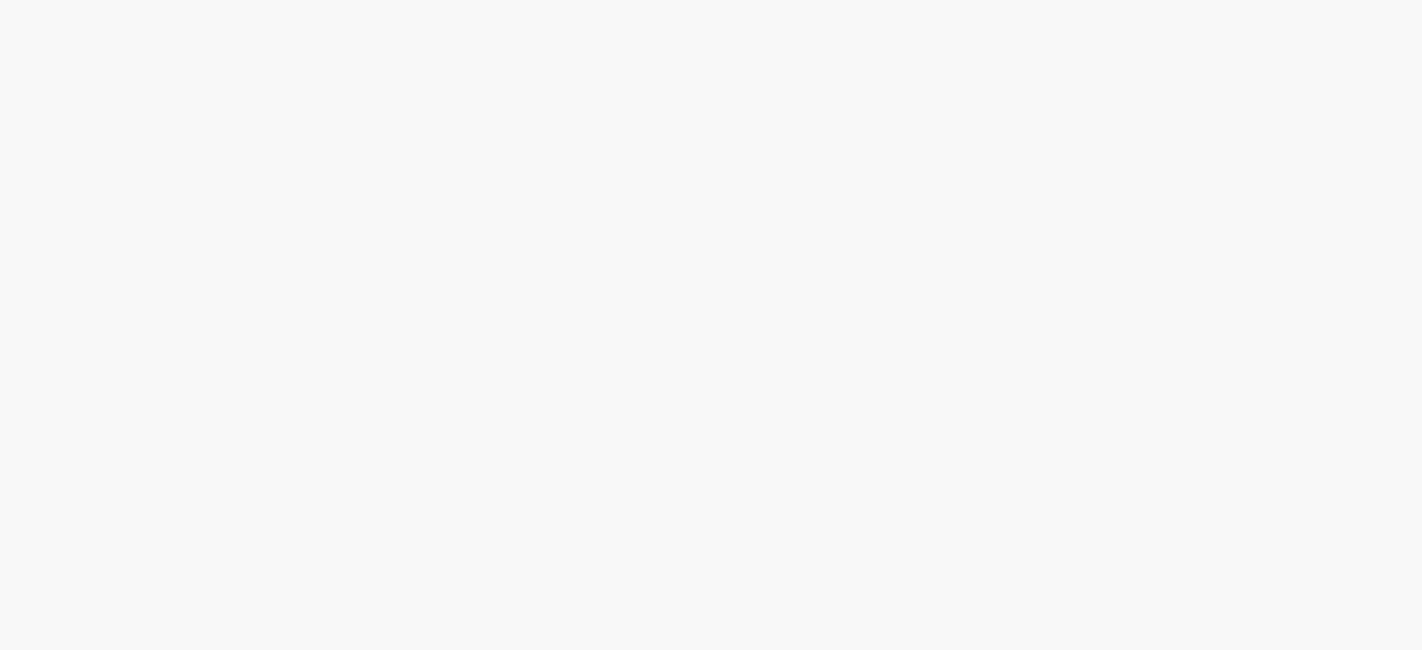 scroll, scrollTop: 0, scrollLeft: 0, axis: both 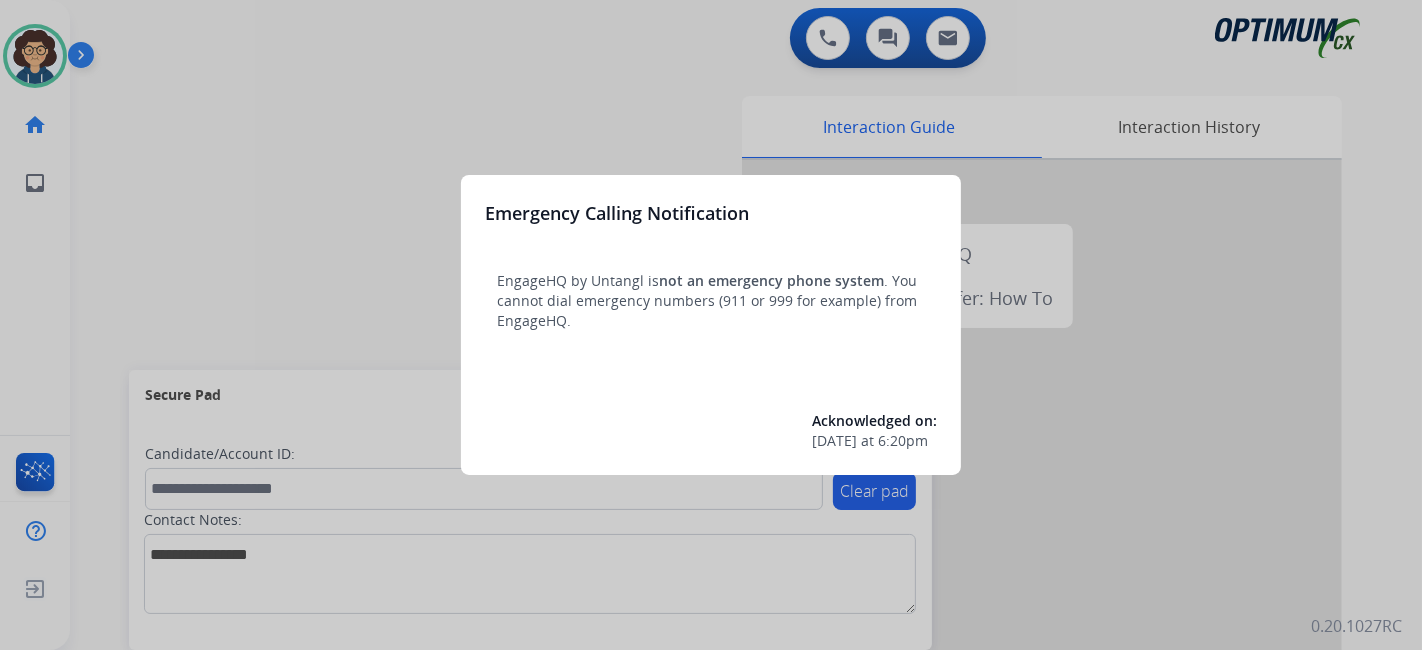 click at bounding box center [711, 325] 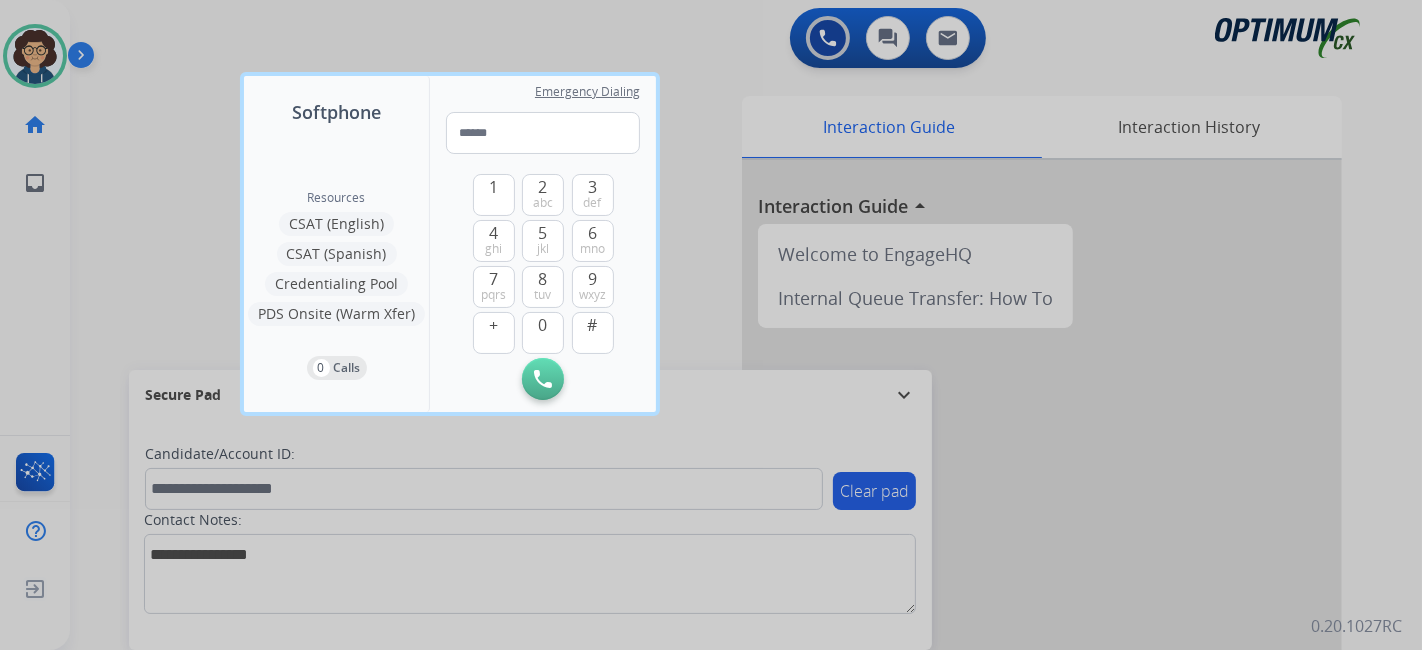 click at bounding box center (711, 325) 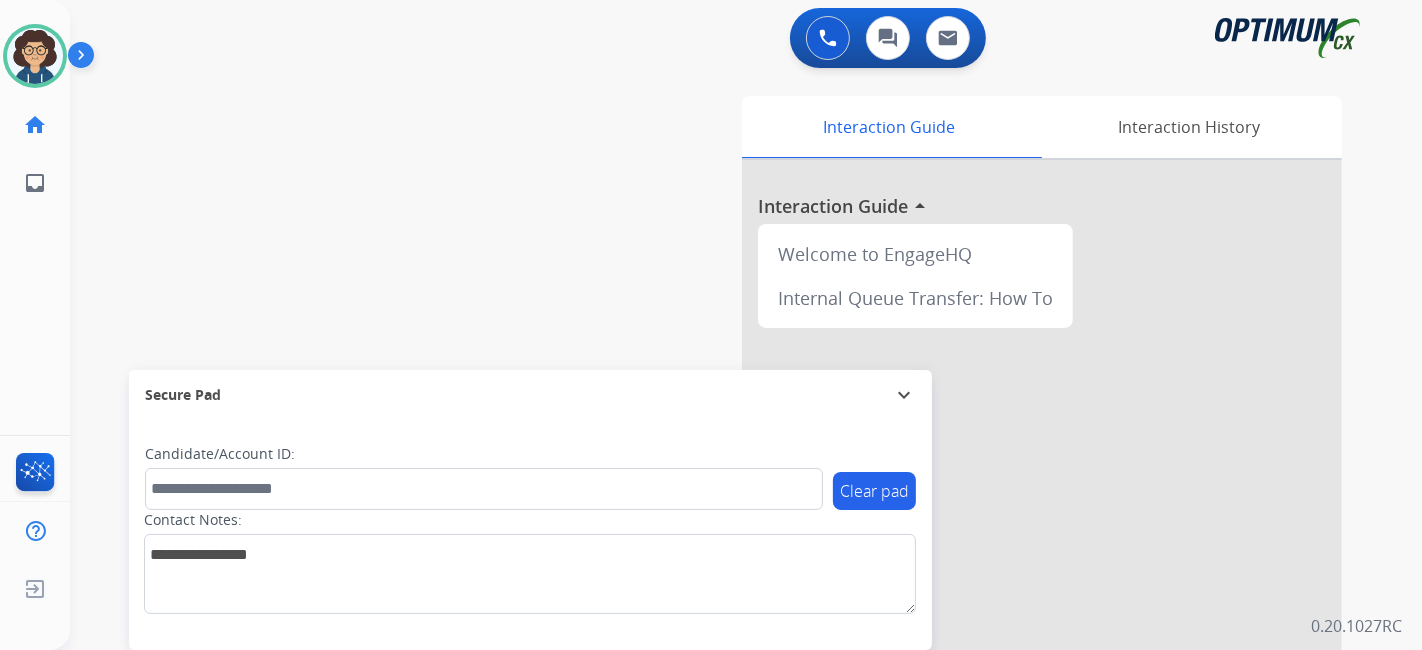 click on "swap_horiz Break voice bridge close_fullscreen Connect 3-Way Call merge_type Separate 3-Way Call  Interaction Guide   Interaction History  Interaction Guide arrow_drop_up  Welcome to EngageHQ   Internal Queue Transfer: How To  Secure Pad expand_more Clear pad Candidate/Account ID: Contact Notes:" at bounding box center [722, 489] 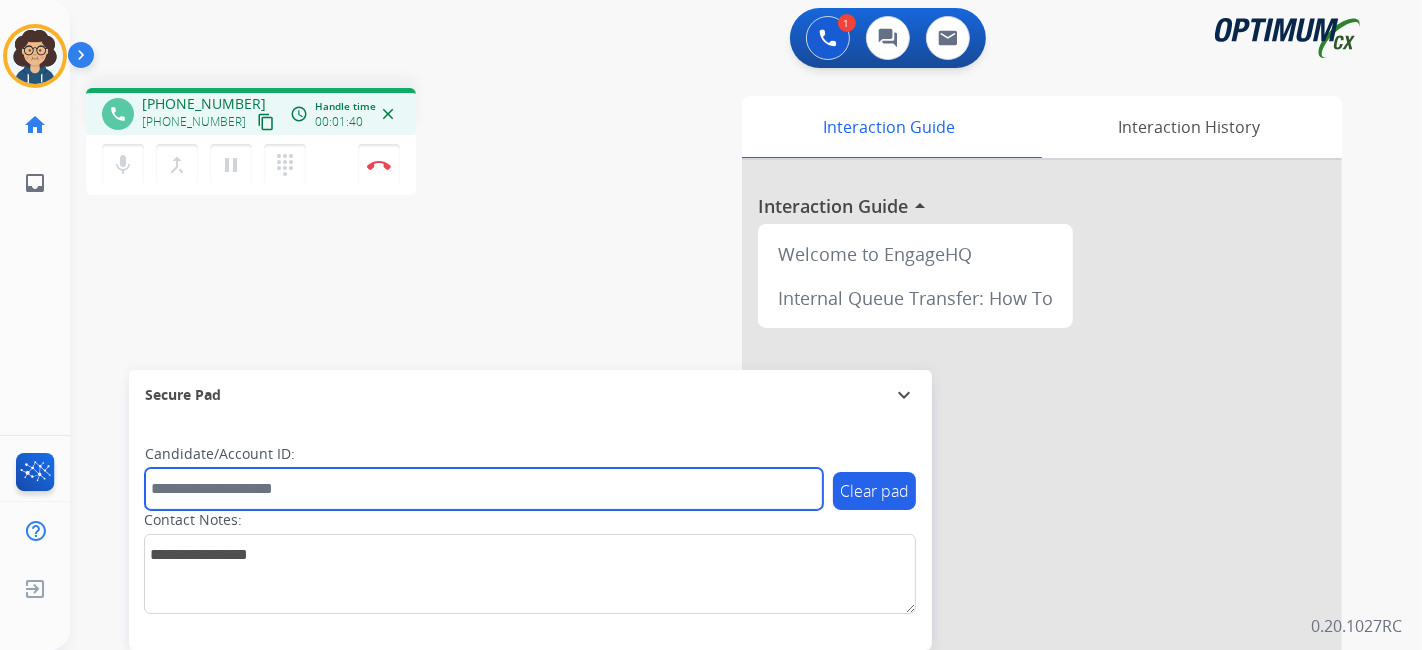 click at bounding box center [484, 489] 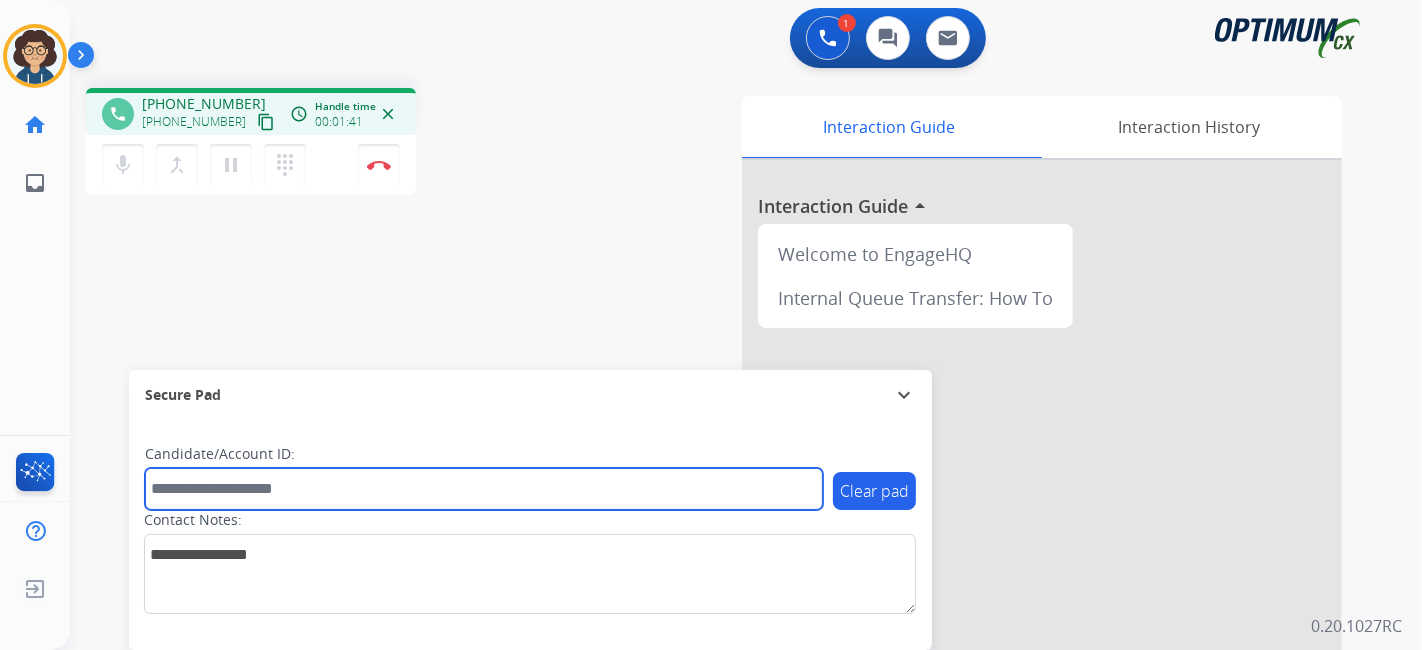 paste on "*******" 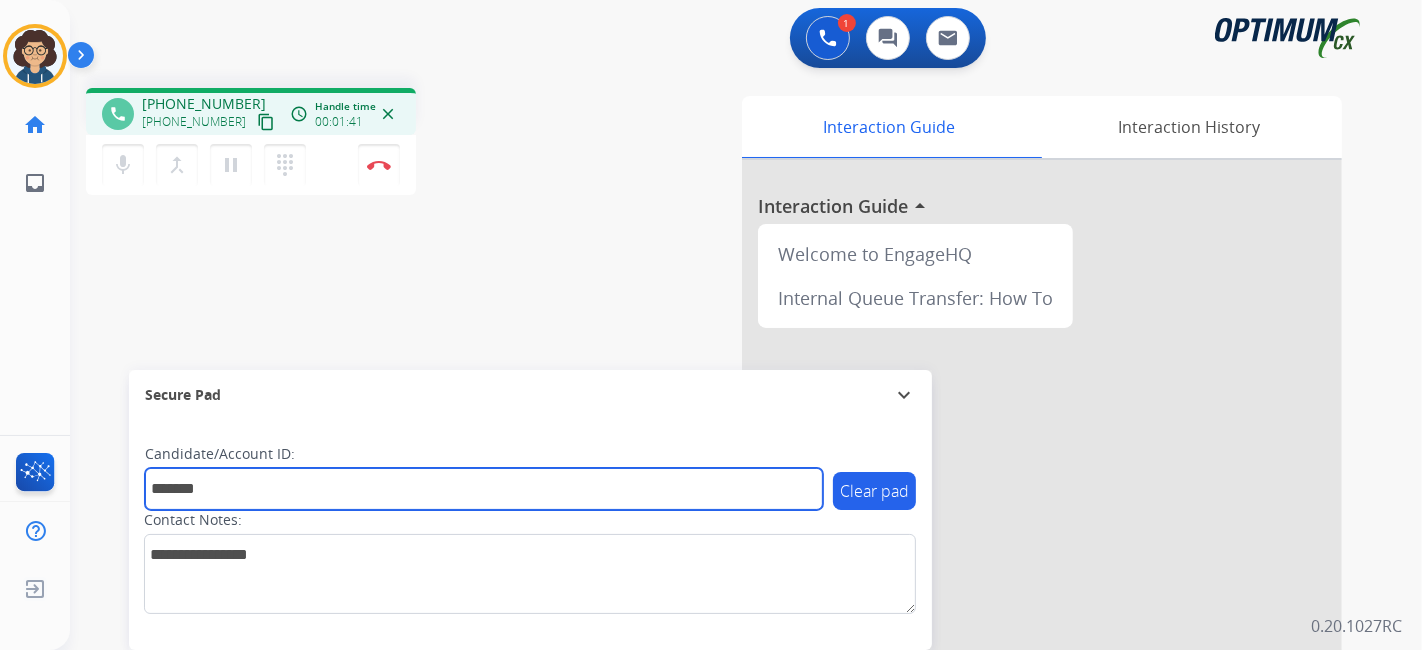 type on "*******" 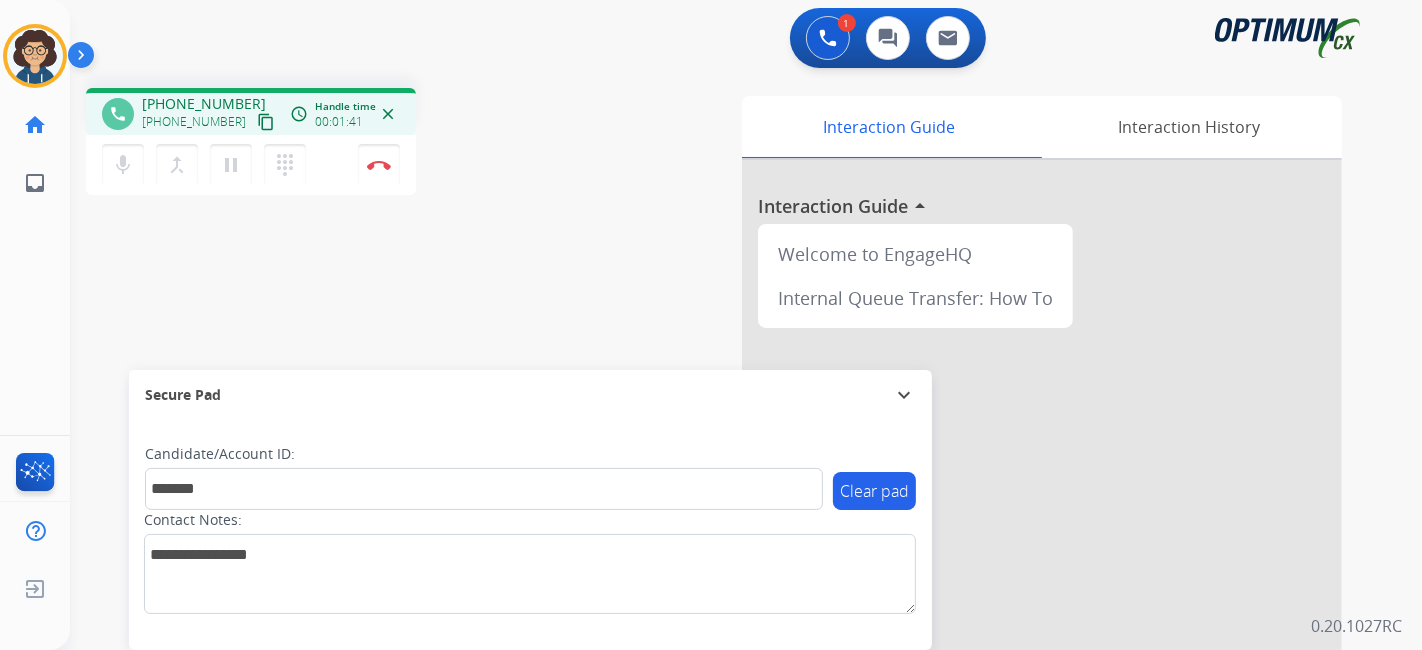 drag, startPoint x: 484, startPoint y: 318, endPoint x: 542, endPoint y: 3, distance: 320.29517 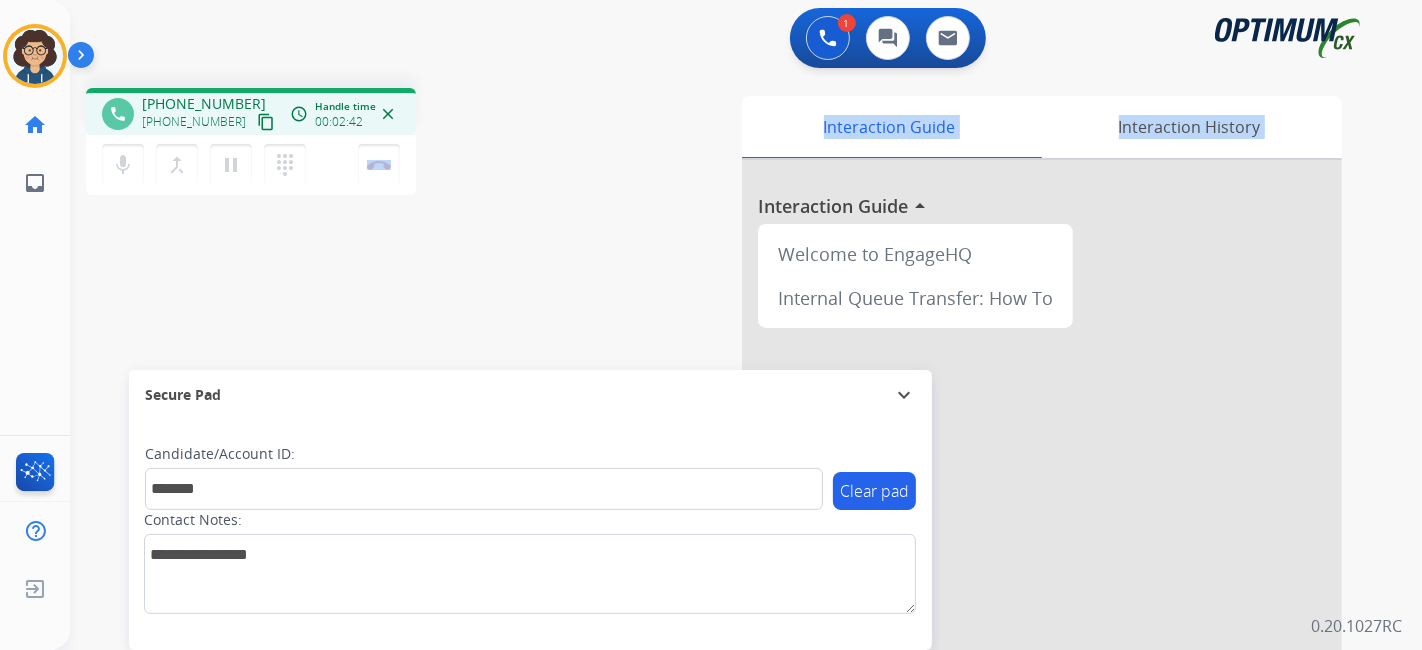 click on "phone [PHONE_NUMBER] [PHONE_NUMBER] content_copy access_time Call metrics Queue   00:16 Hold   00:00 Talk   02:40 Total   02:55 Handle time 00:02:42 close mic Mute merge_type Bridge pause Hold dialpad Dialpad Disconnect swap_horiz Break voice bridge close_fullscreen Connect 3-Way Call merge_type Separate 3-Way Call" at bounding box center (337, 144) 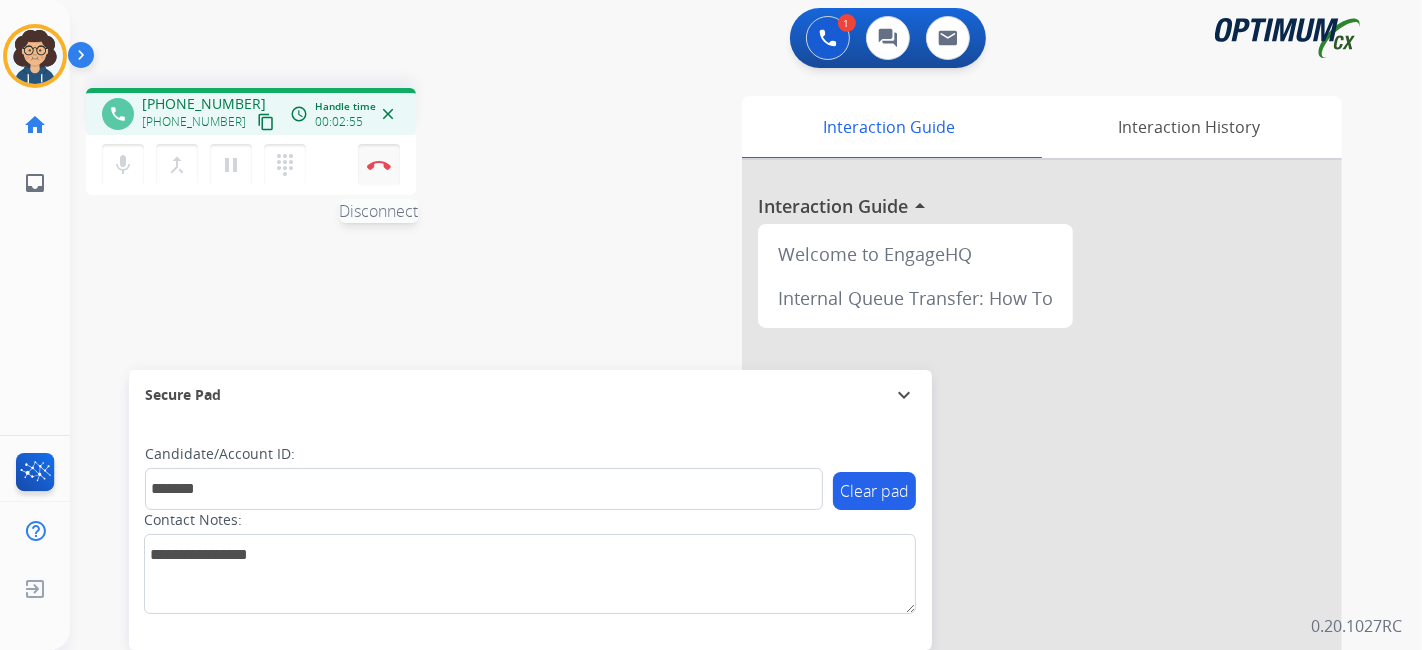 click at bounding box center (379, 165) 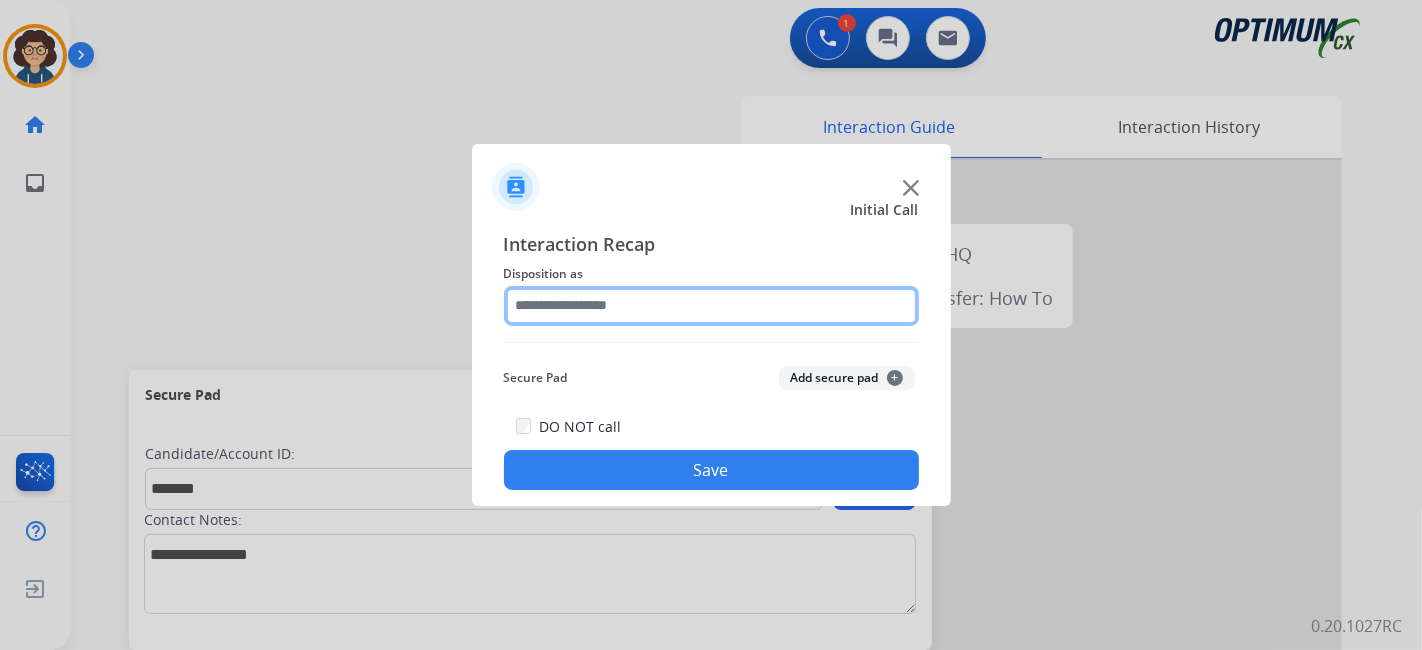 click 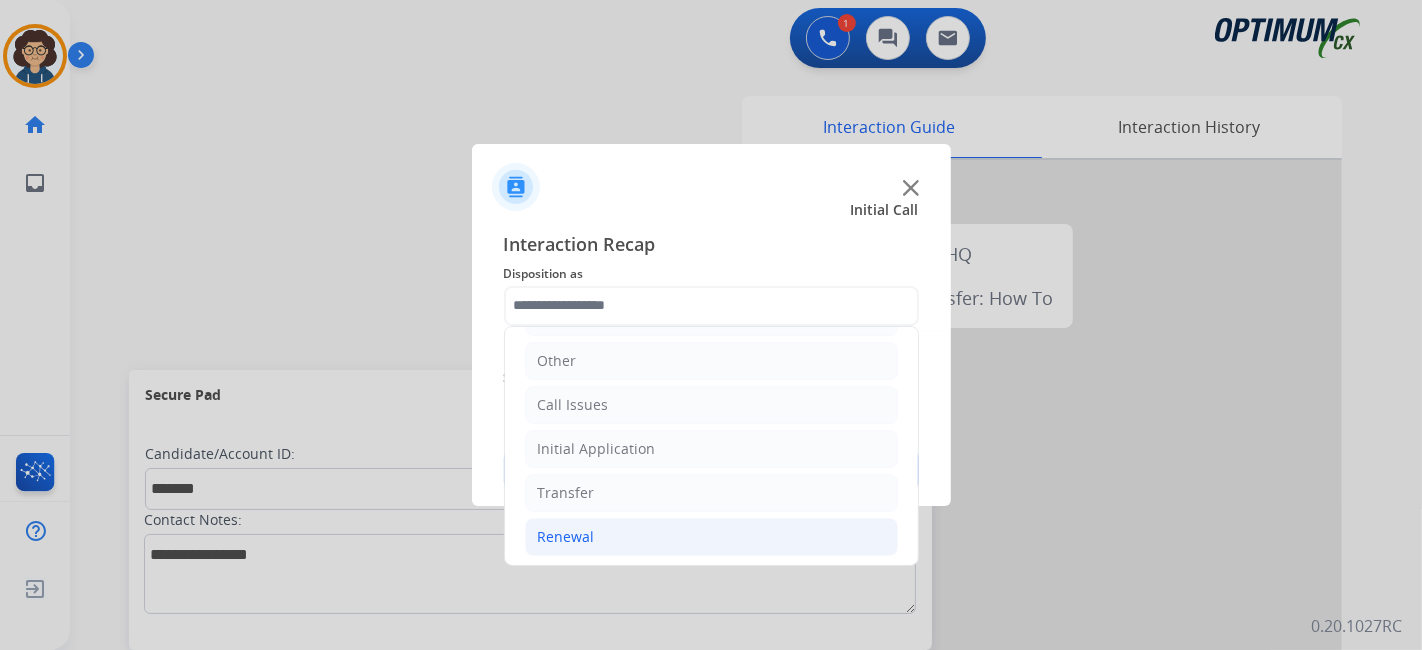 click on "Renewal" 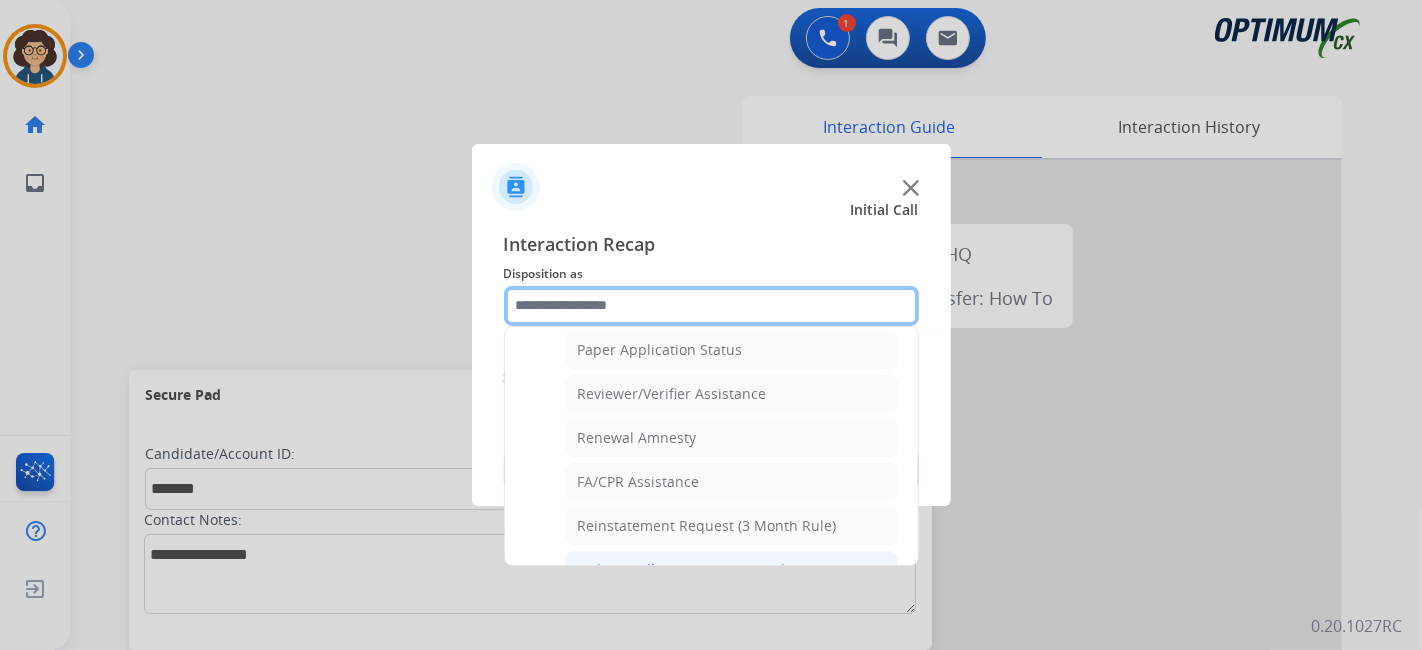 scroll, scrollTop: 760, scrollLeft: 0, axis: vertical 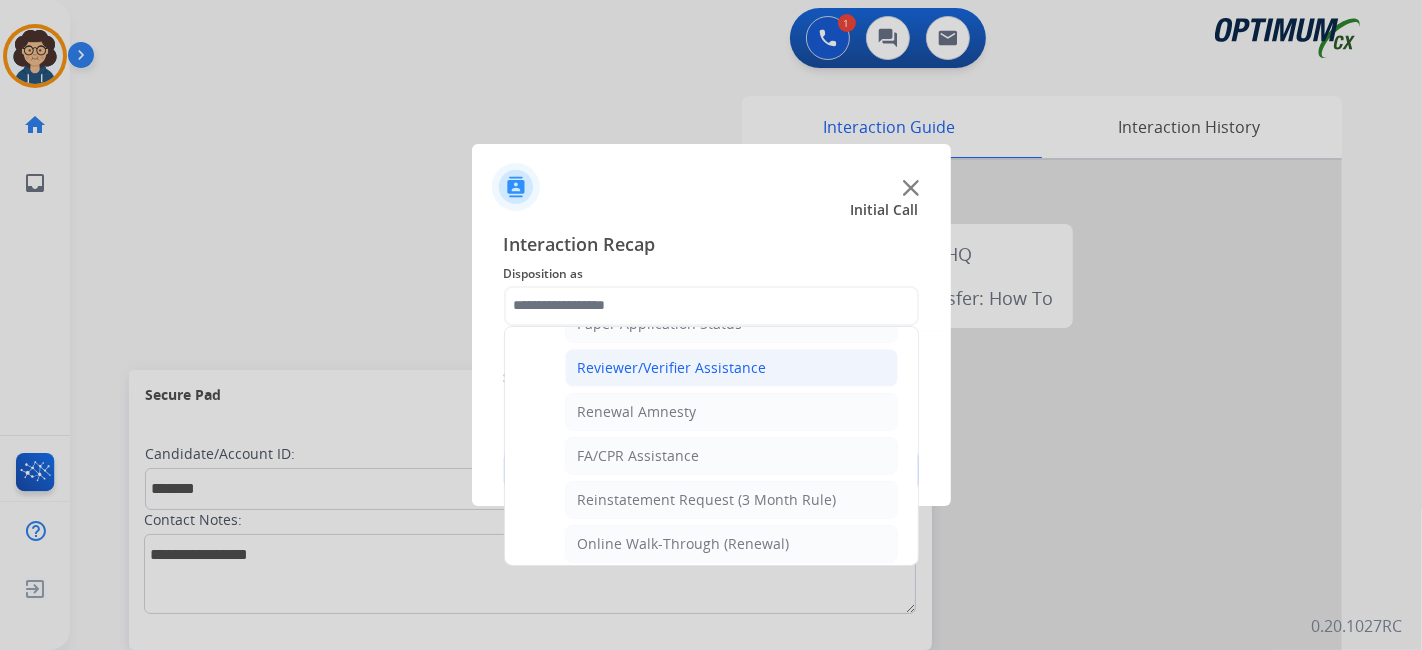 click on "Reviewer/Verifier Assistance" 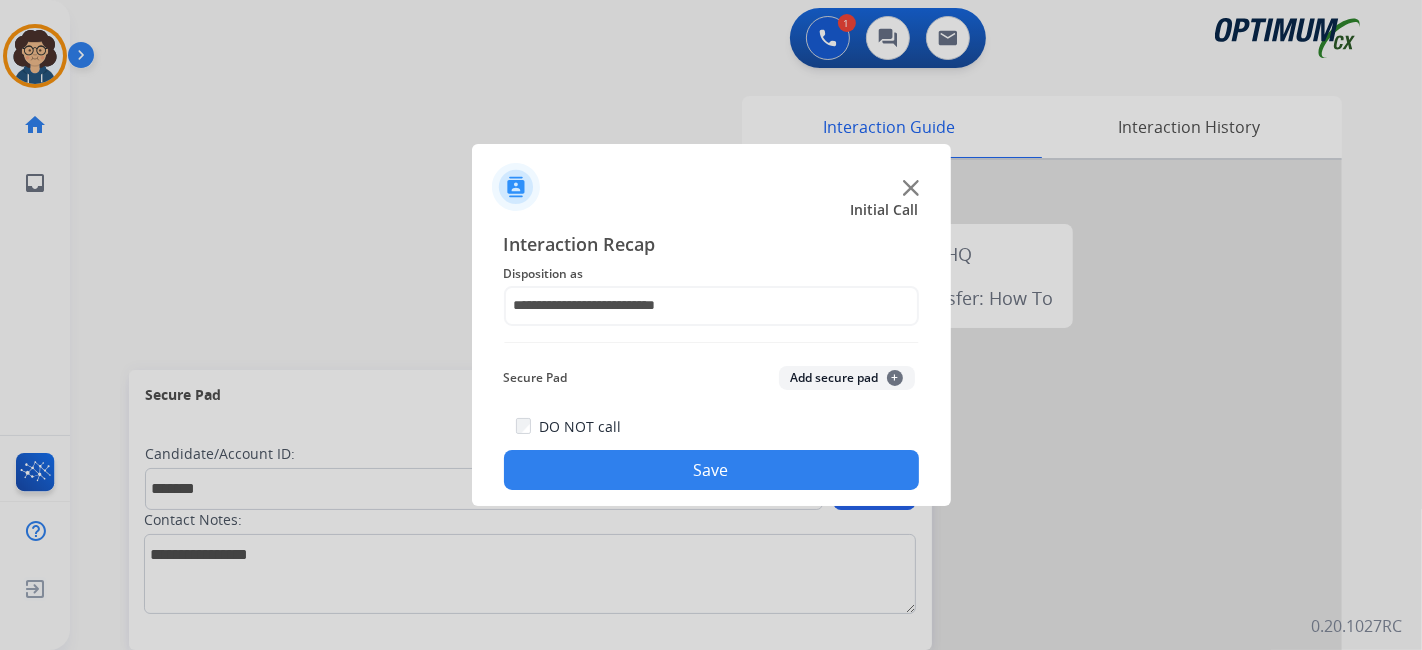 click on "Add secure pad  +" 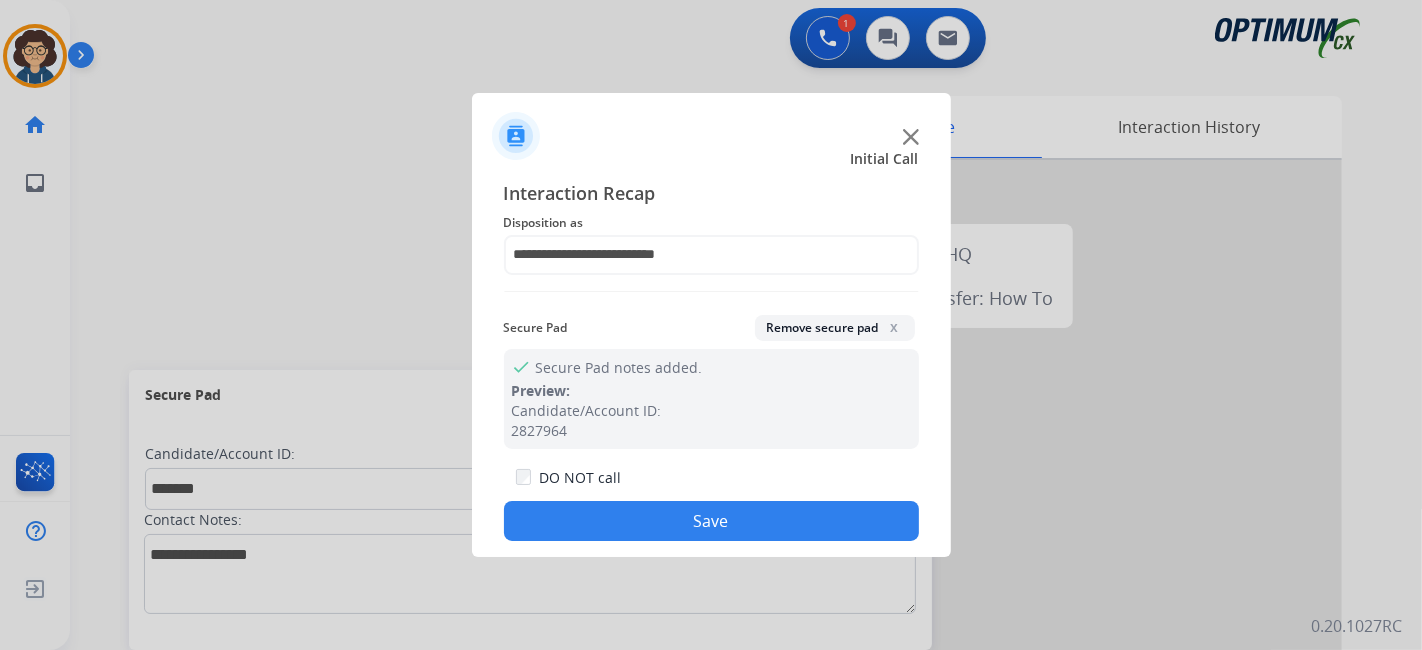 click on "Save" 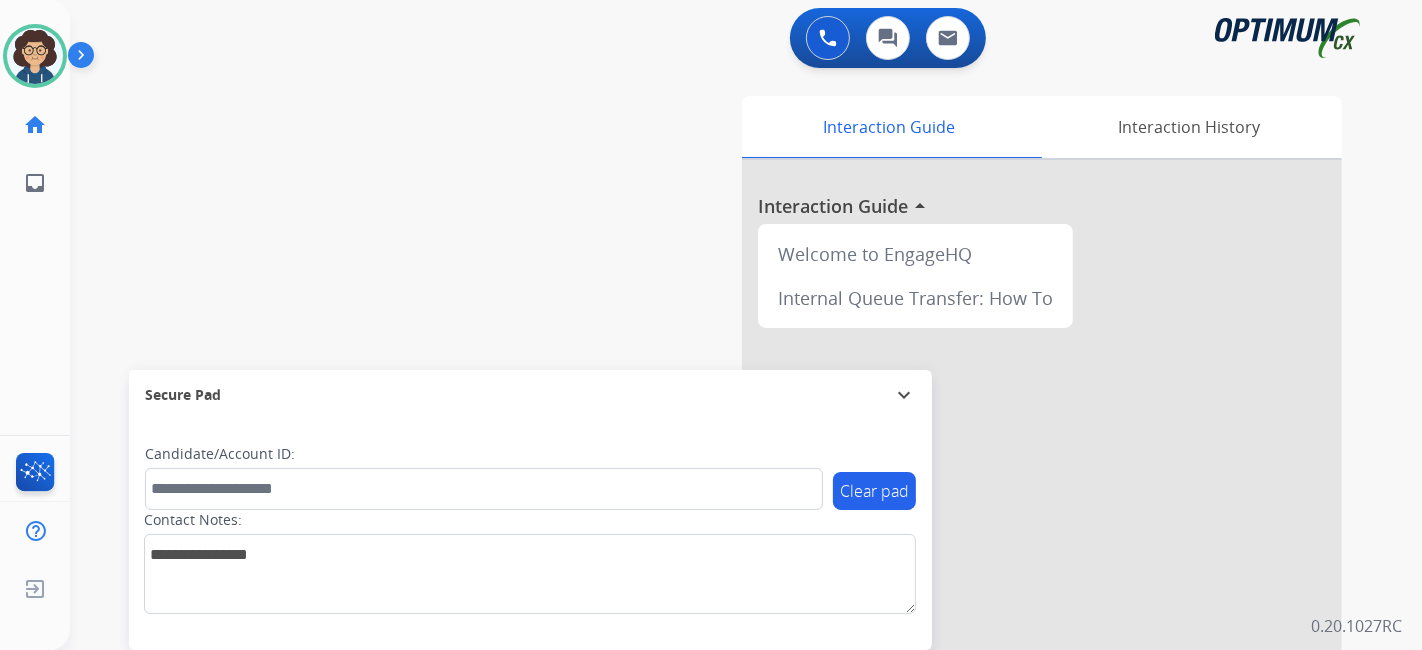 click on "swap_horiz Break voice bridge close_fullscreen Connect 3-Way Call merge_type Separate 3-Way Call  Interaction Guide   Interaction History  Interaction Guide arrow_drop_up  Welcome to EngageHQ   Internal Queue Transfer: How To  Secure Pad expand_more Clear pad Candidate/Account ID: Contact Notes:" at bounding box center (722, 489) 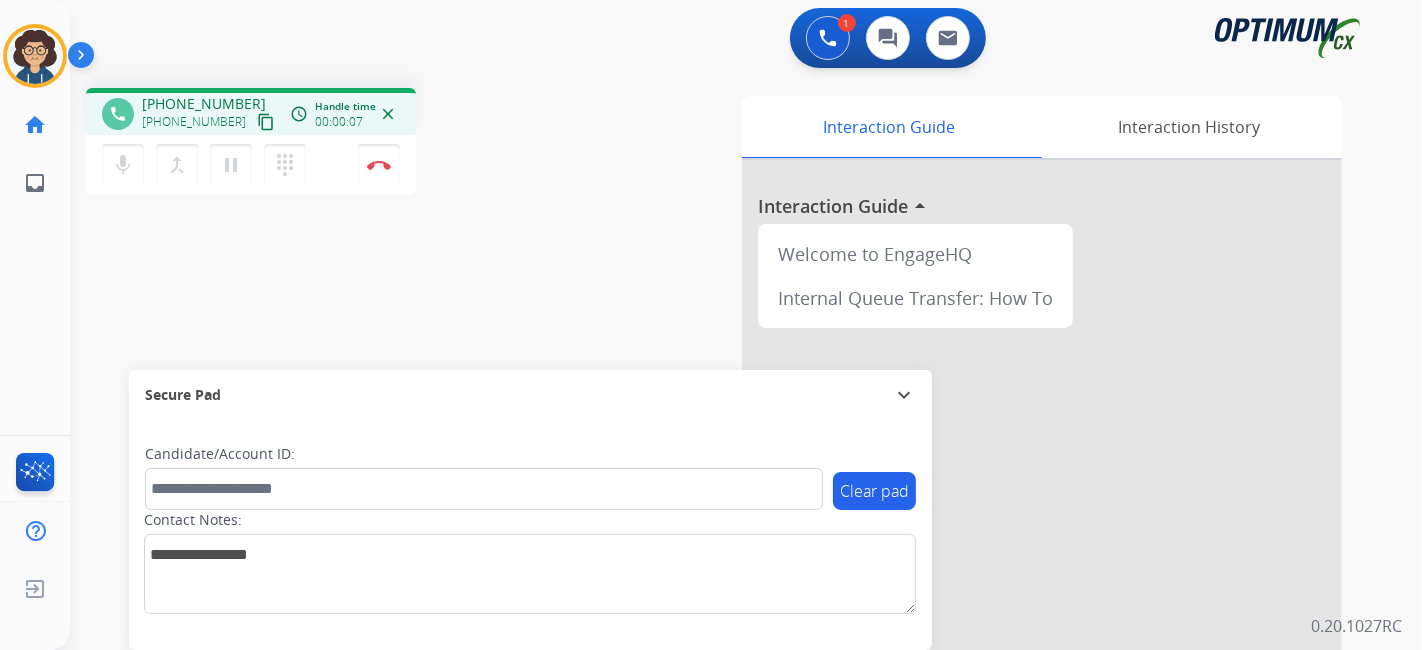click on "content_copy" at bounding box center [266, 122] 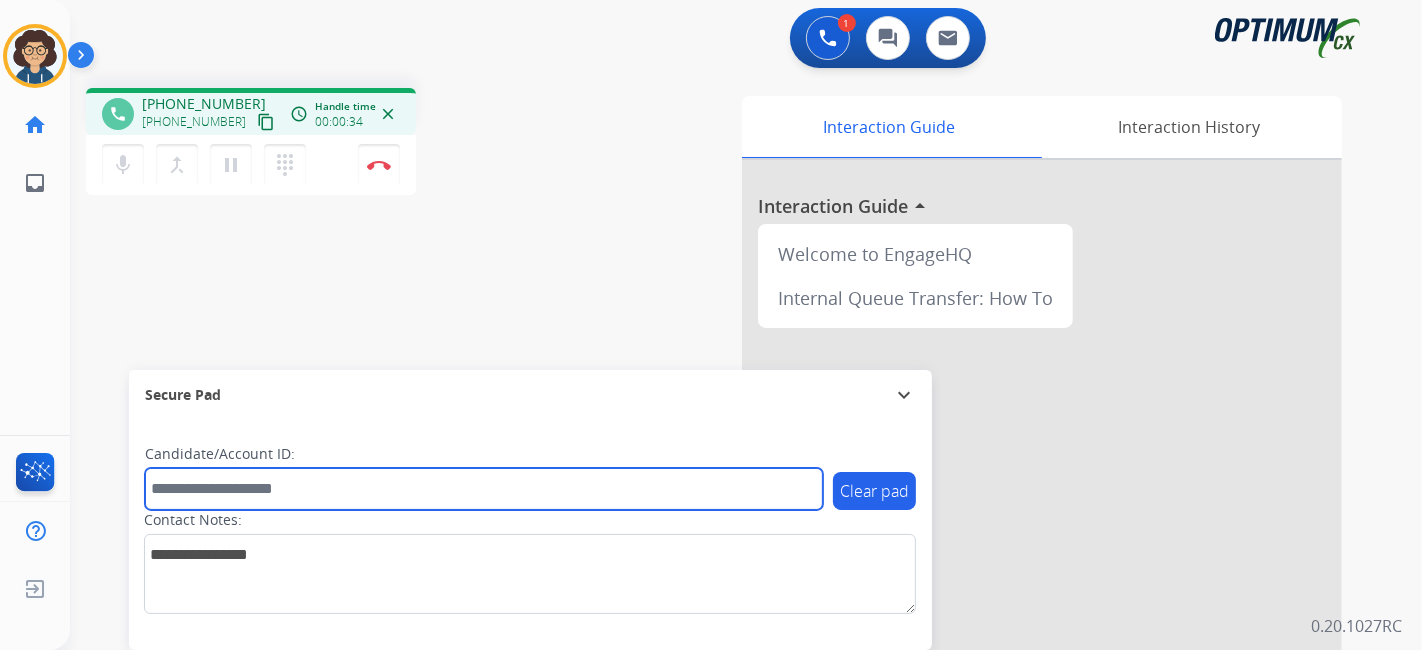 click at bounding box center (484, 489) 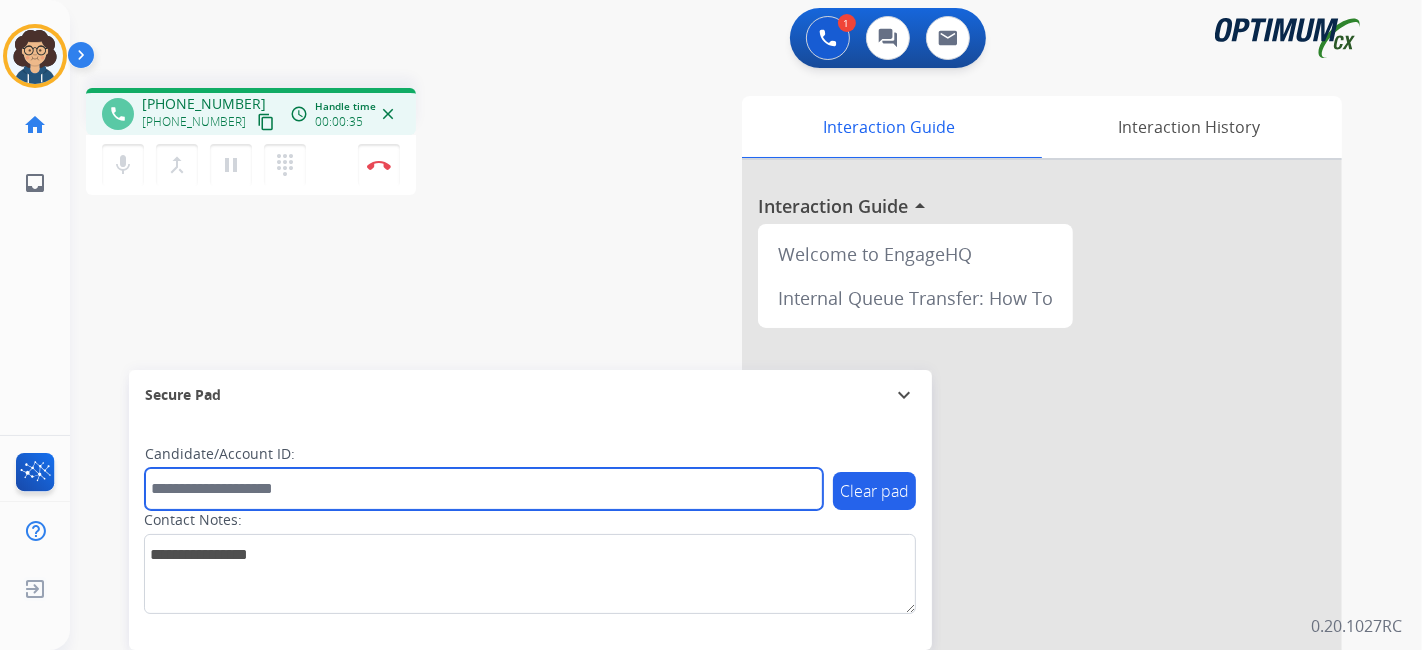paste on "*******" 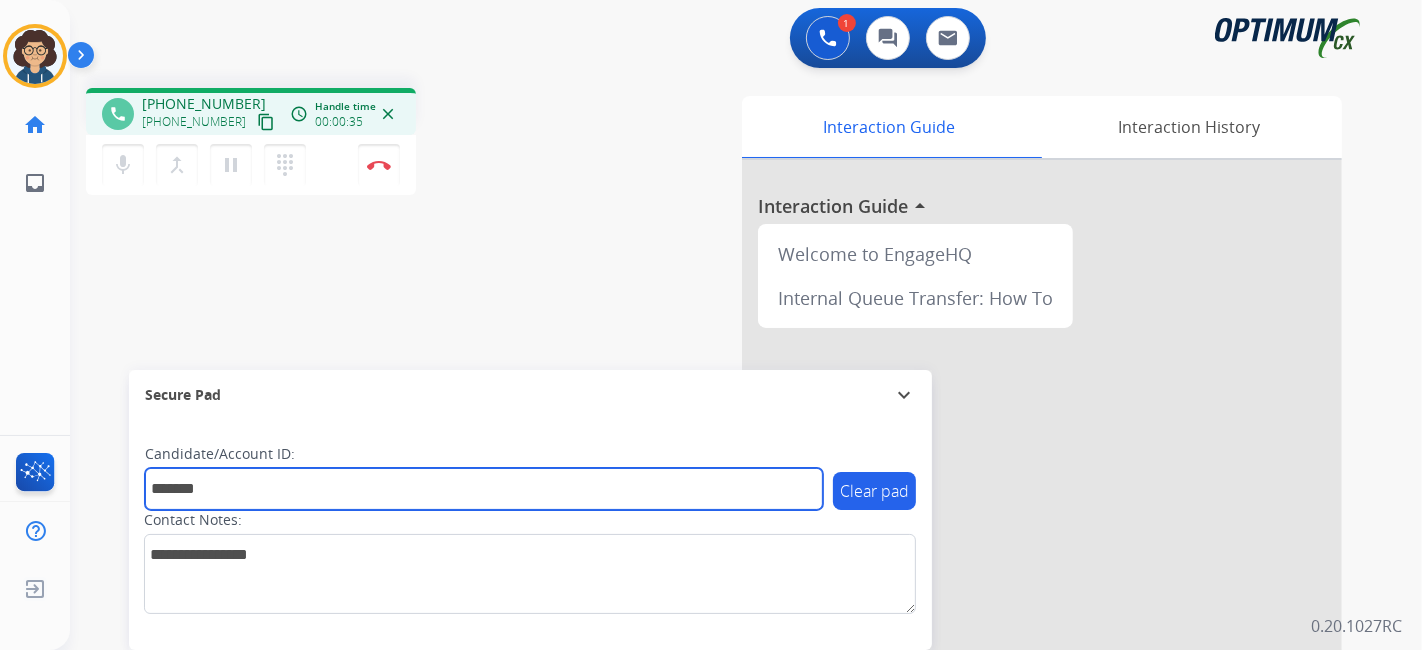 type on "*******" 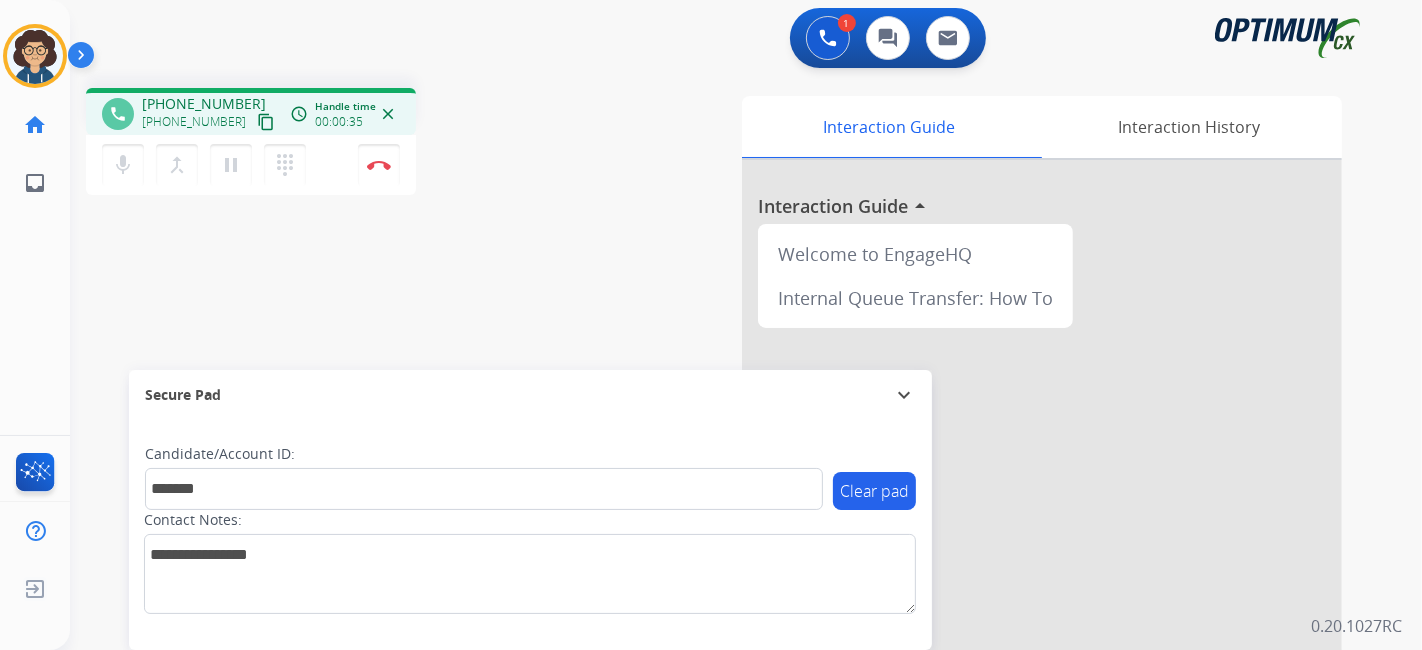click on "phone [PHONE_NUMBER] [PHONE_NUMBER] content_copy access_time Call metrics Queue   00:13 Hold   00:00 Talk   00:33 Total   00:45 Handle time 00:00:35 close mic Mute merge_type Bridge pause Hold dialpad Dialpad Disconnect swap_horiz Break voice bridge close_fullscreen Connect 3-Way Call merge_type Separate 3-Way Call  Interaction Guide   Interaction History  Interaction Guide arrow_drop_up  Welcome to EngageHQ   Internal Queue Transfer: How To  Secure Pad expand_more Clear pad Candidate/Account ID: ******* Contact Notes:" at bounding box center [722, 489] 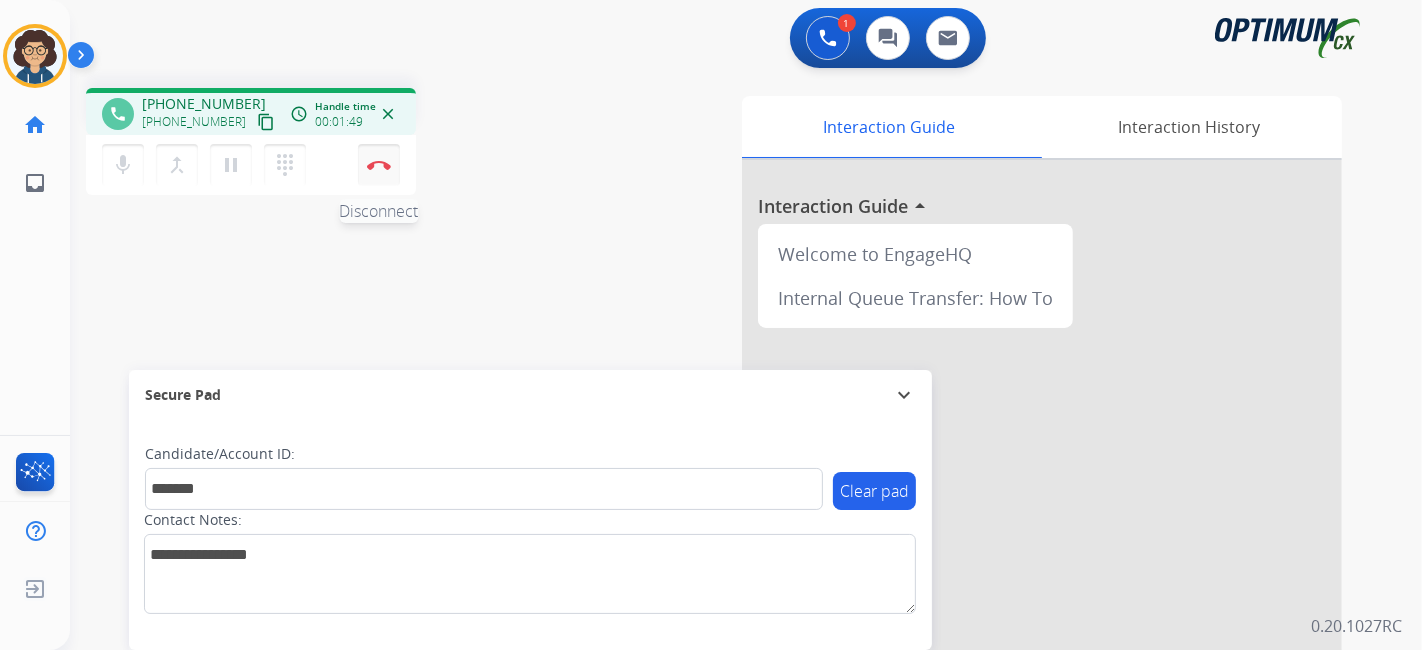 click on "Disconnect" at bounding box center (379, 165) 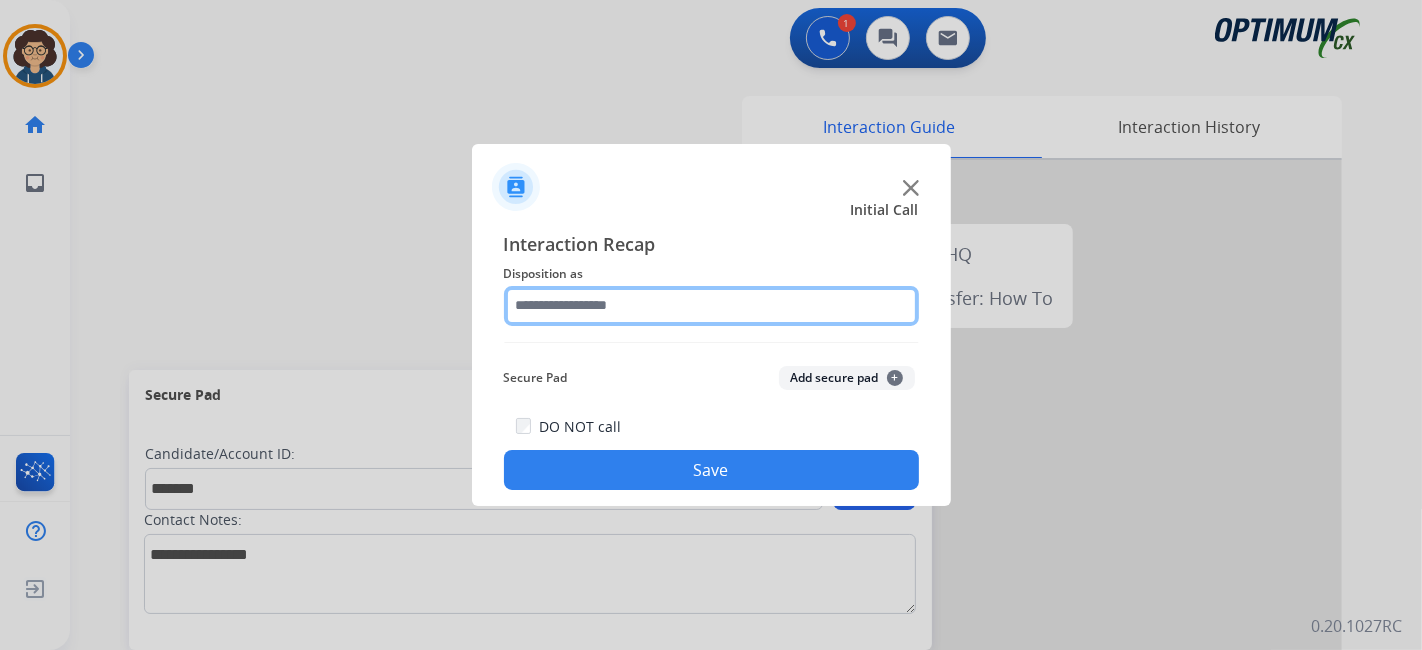 click 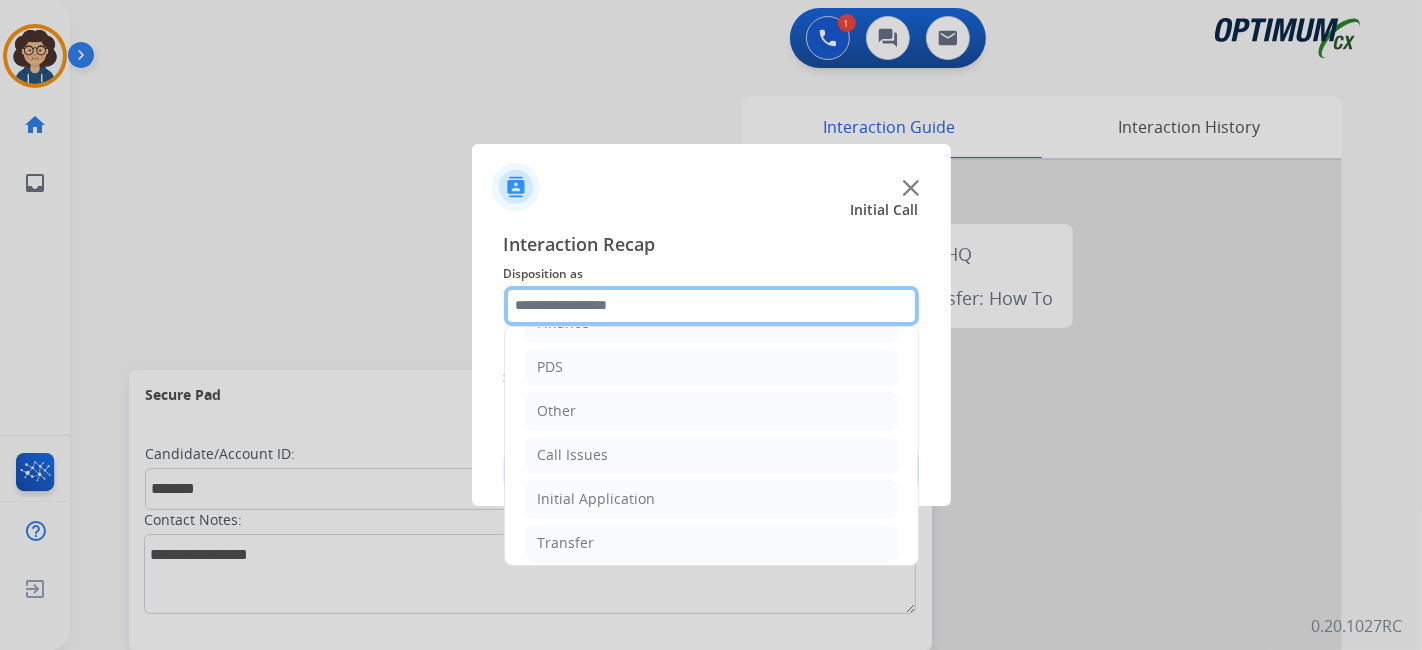 scroll, scrollTop: 131, scrollLeft: 0, axis: vertical 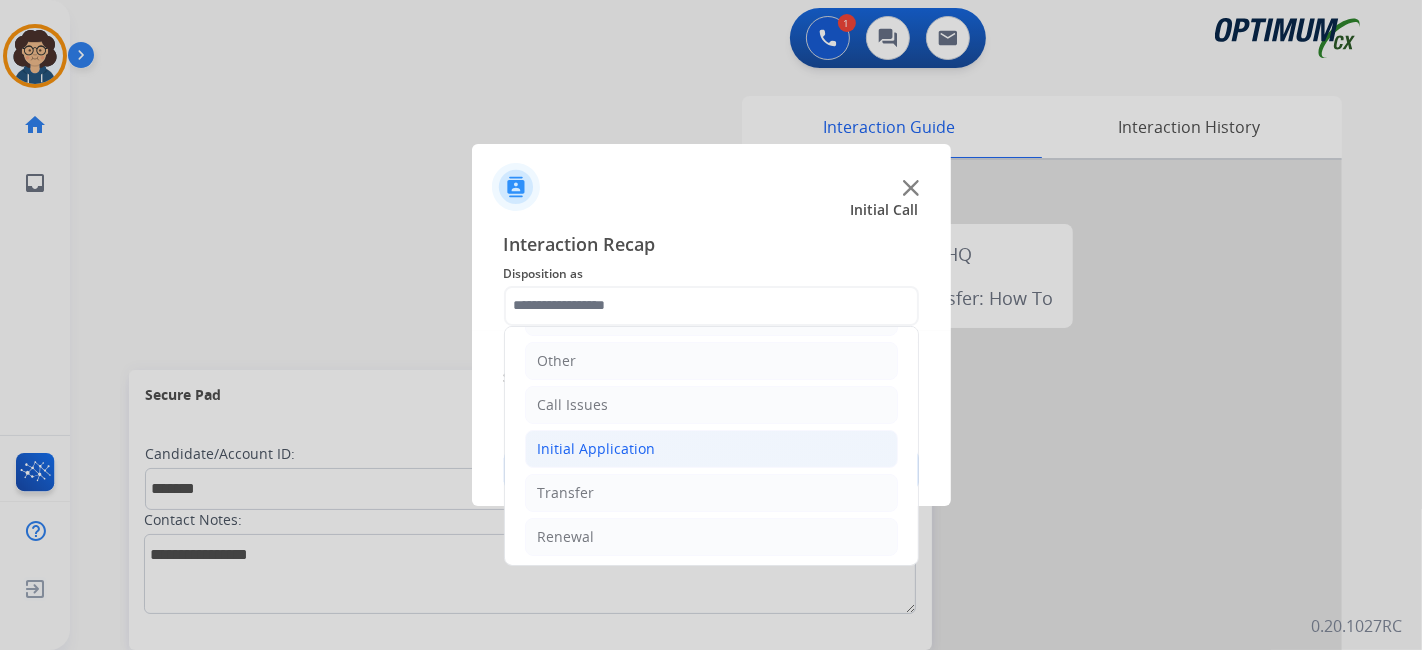 click on "Initial Application" 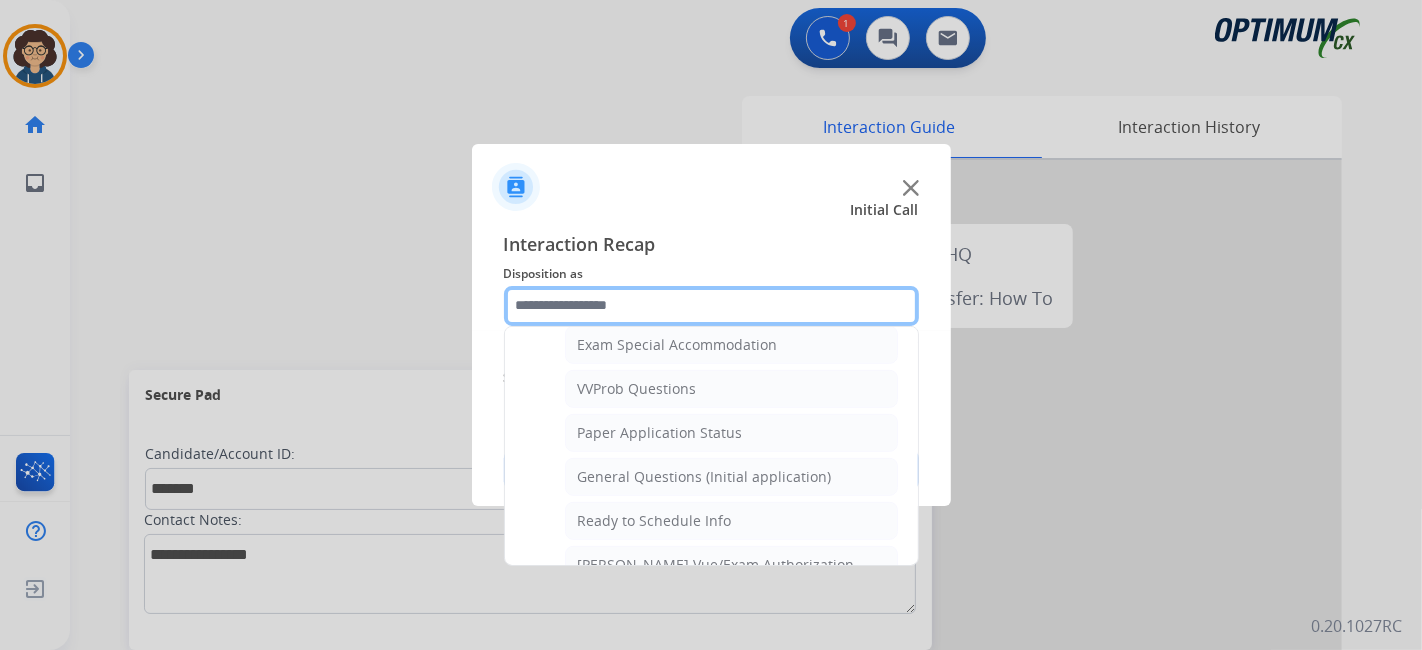scroll, scrollTop: 1057, scrollLeft: 0, axis: vertical 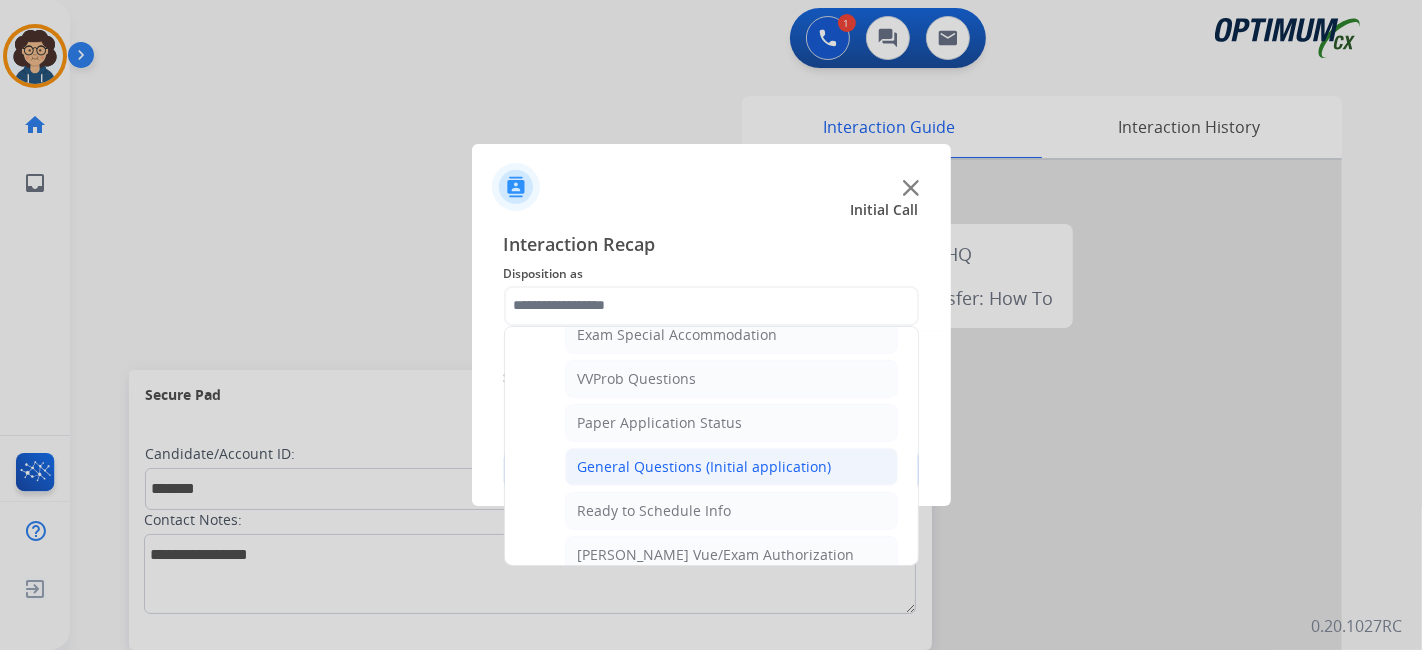 click on "General Questions (Initial application)" 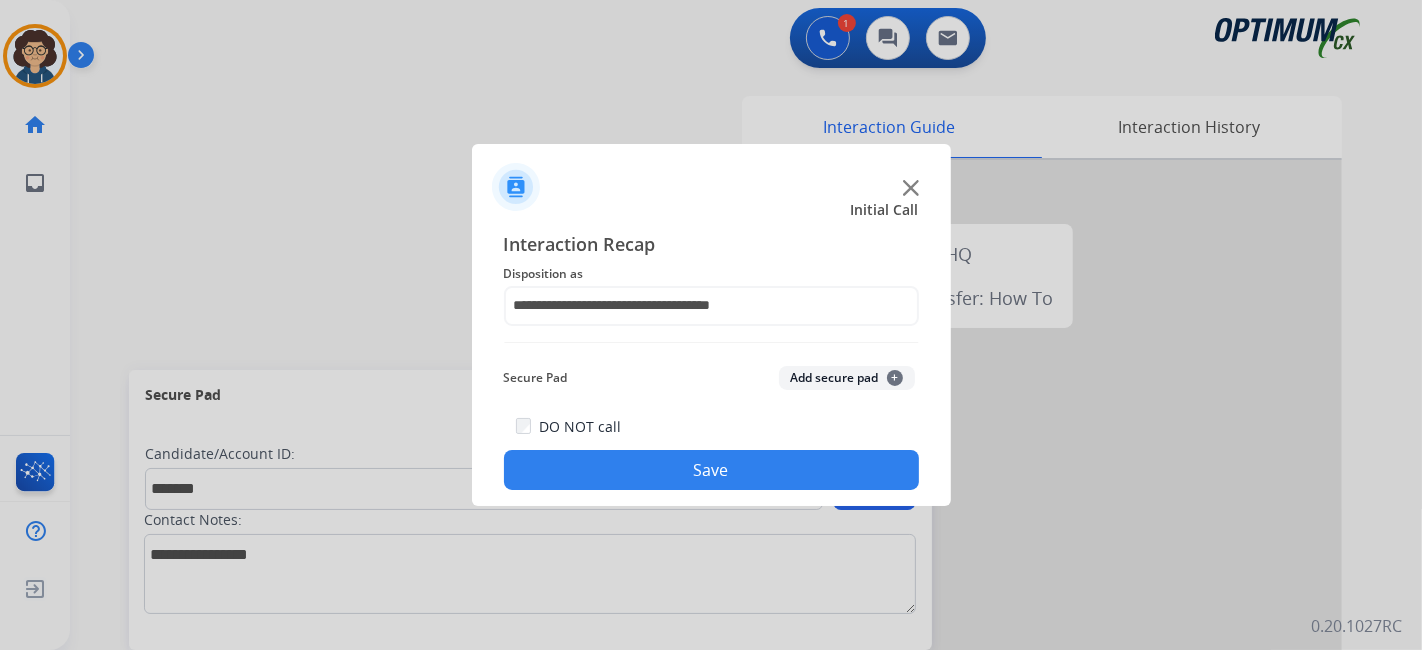 drag, startPoint x: 827, startPoint y: 384, endPoint x: 730, endPoint y: 530, distance: 175.28548 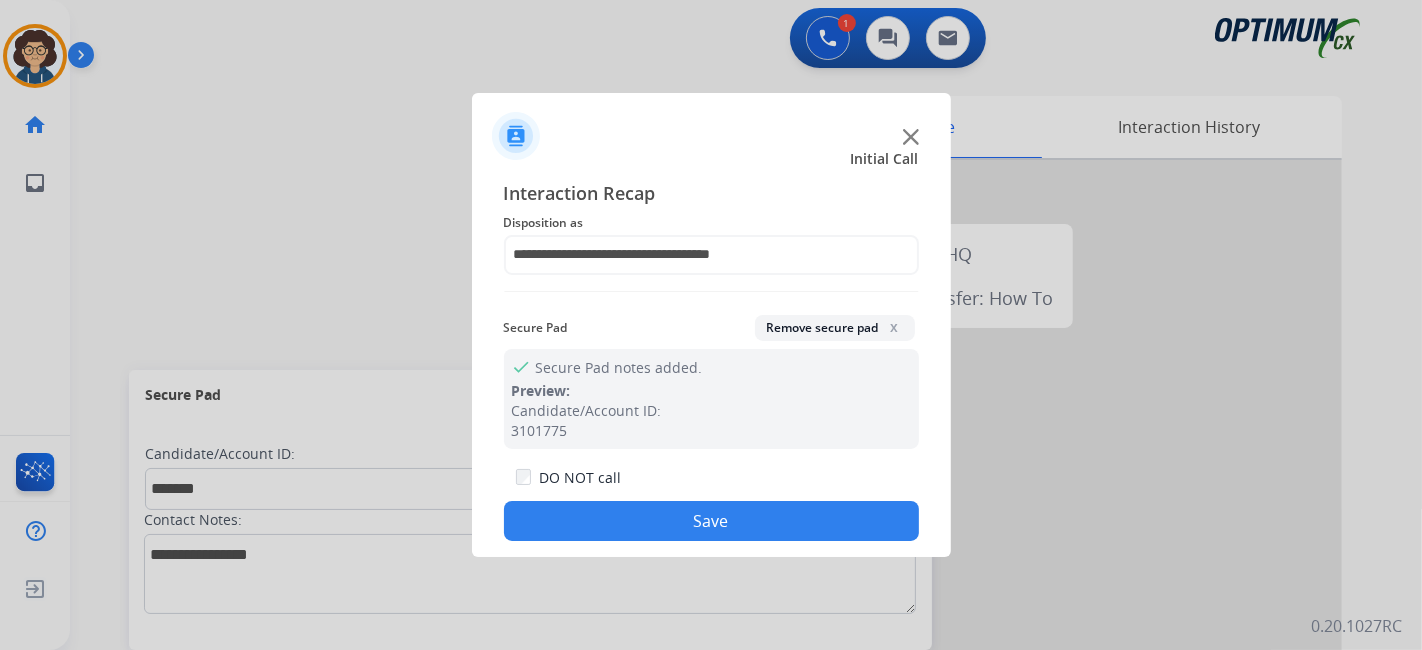 click on "Save" 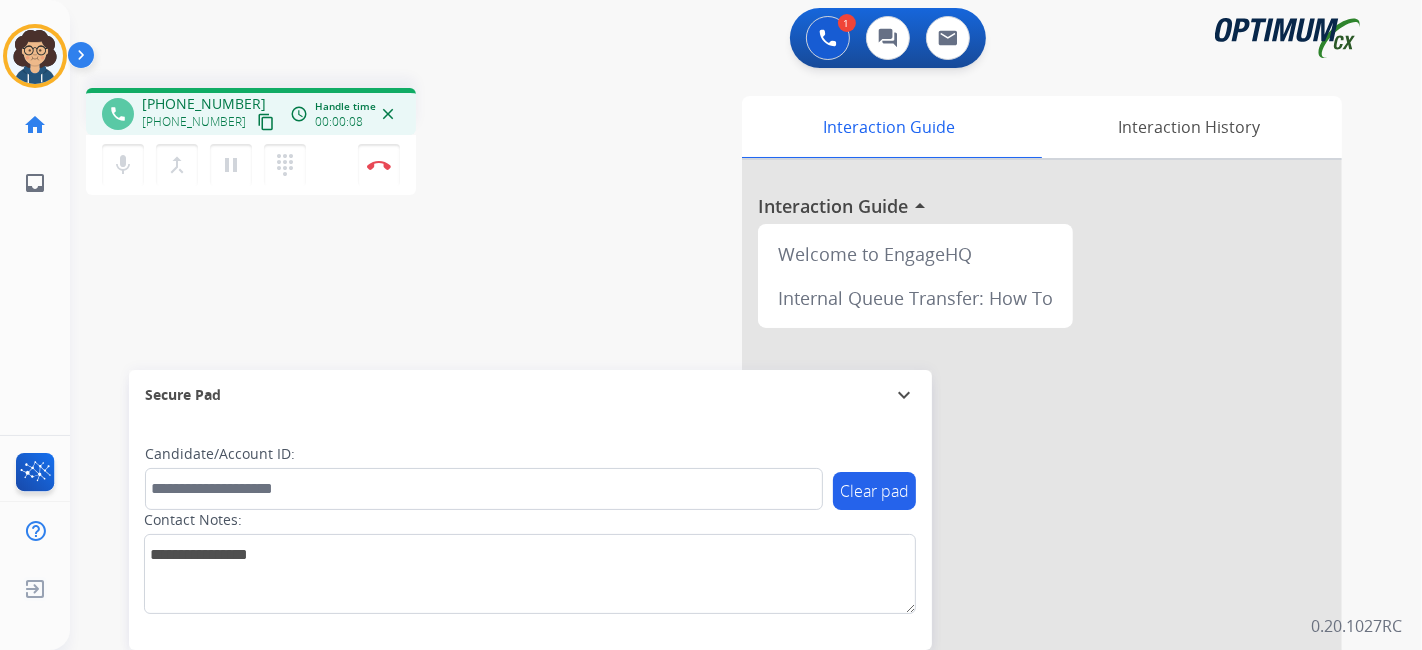 drag, startPoint x: 243, startPoint y: 117, endPoint x: 291, endPoint y: 7, distance: 120.01666 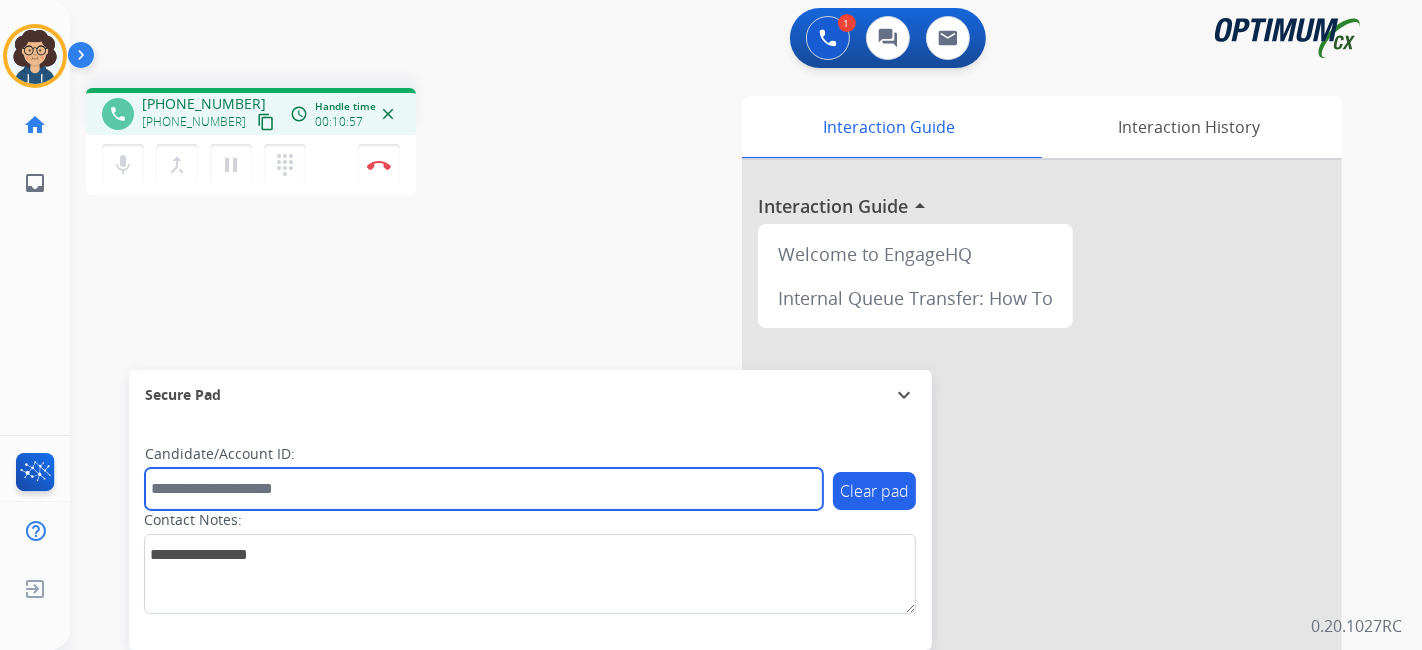 click at bounding box center (484, 489) 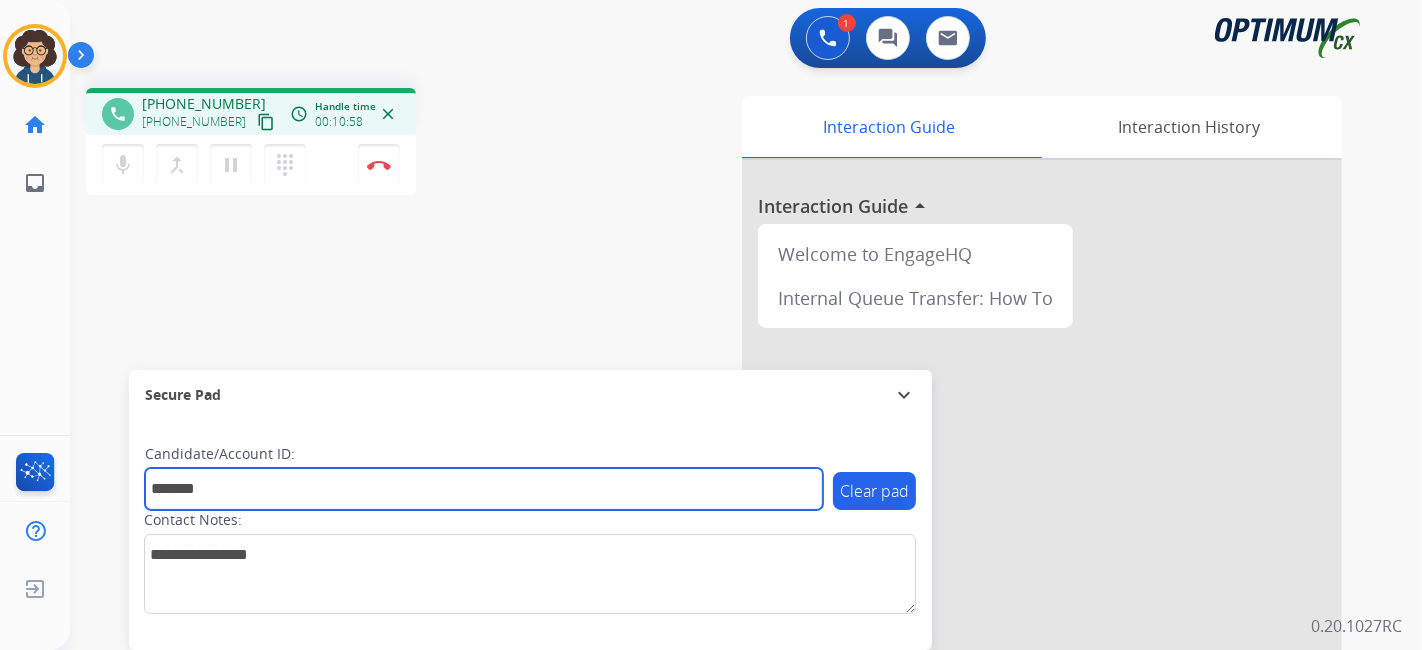 type on "*******" 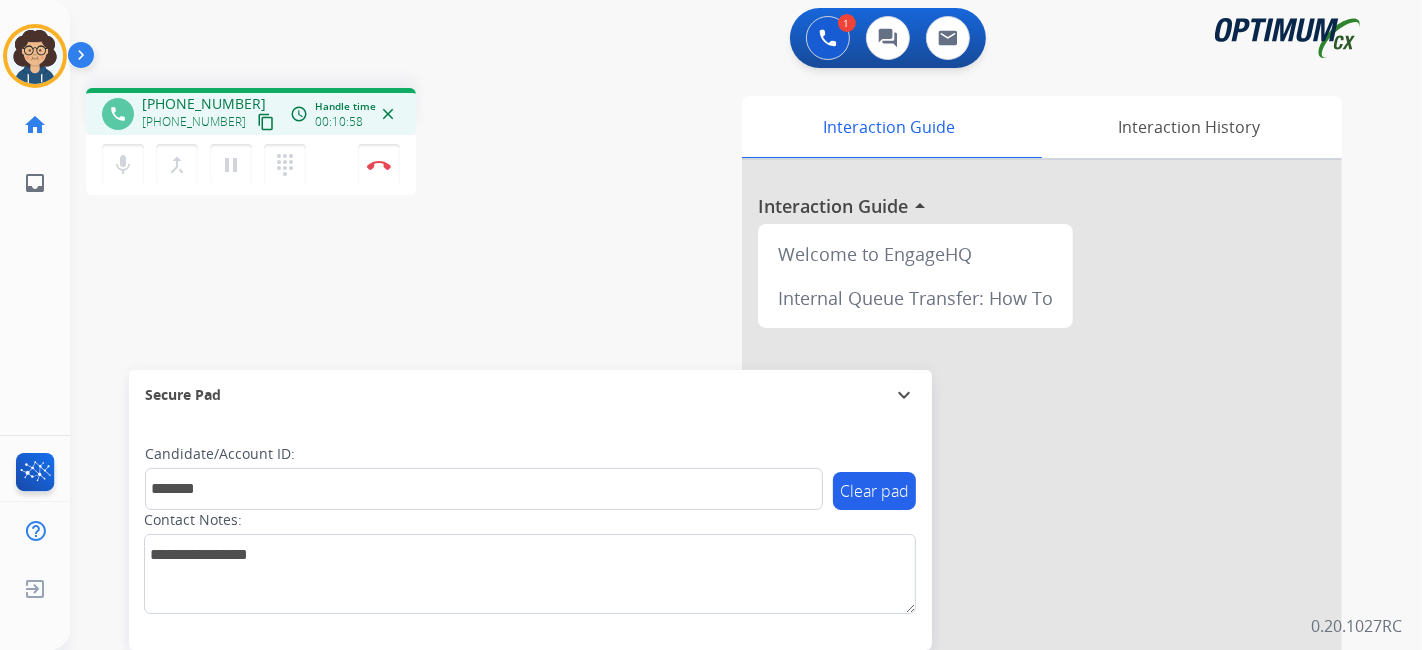 click on "phone [PHONE_NUMBER] [PHONE_NUMBER] content_copy access_time Call metrics Queue   00:13 Hold   00:00 Talk   10:56 Total   11:08 Handle time 00:10:58 close mic Mute merge_type Bridge pause Hold dialpad Dialpad Disconnect swap_horiz Break voice bridge close_fullscreen Connect 3-Way Call merge_type Separate 3-Way Call  Interaction Guide   Interaction History  Interaction Guide arrow_drop_up  Welcome to EngageHQ   Internal Queue Transfer: How To  Secure Pad expand_more Clear pad Candidate/Account ID: ******* Contact Notes:" at bounding box center (722, 489) 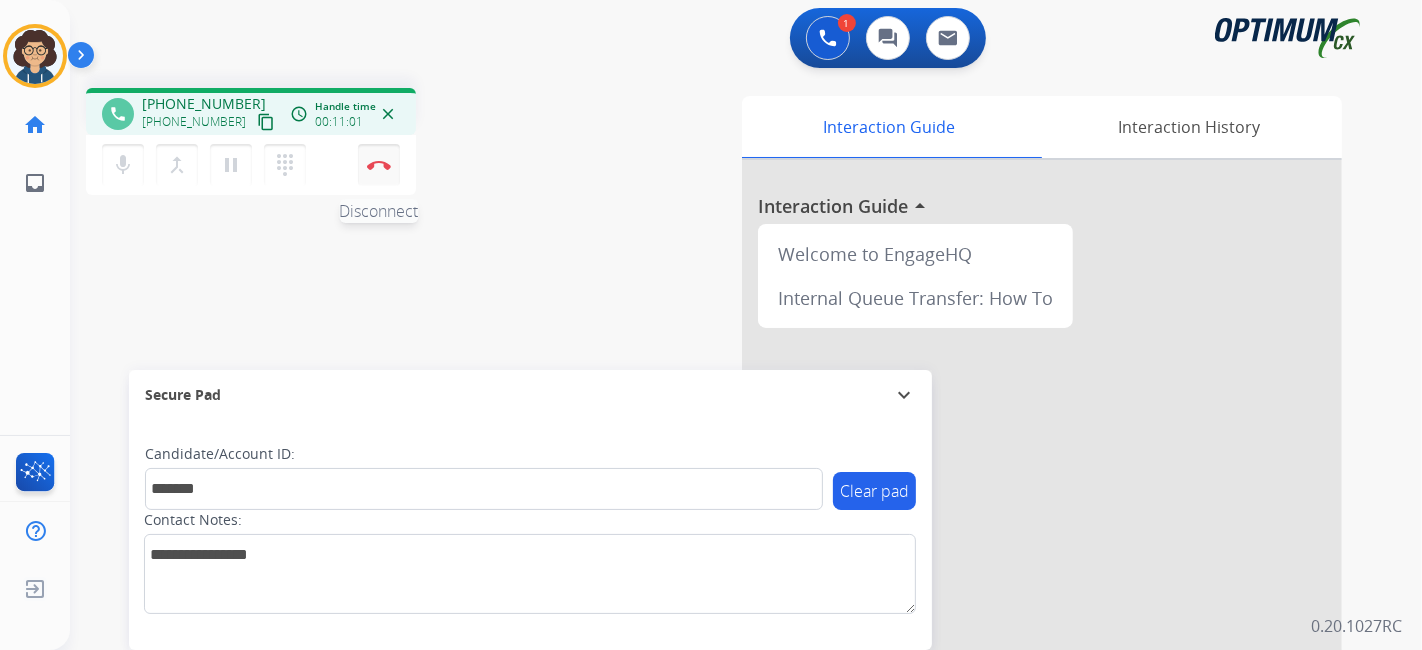 click at bounding box center [379, 165] 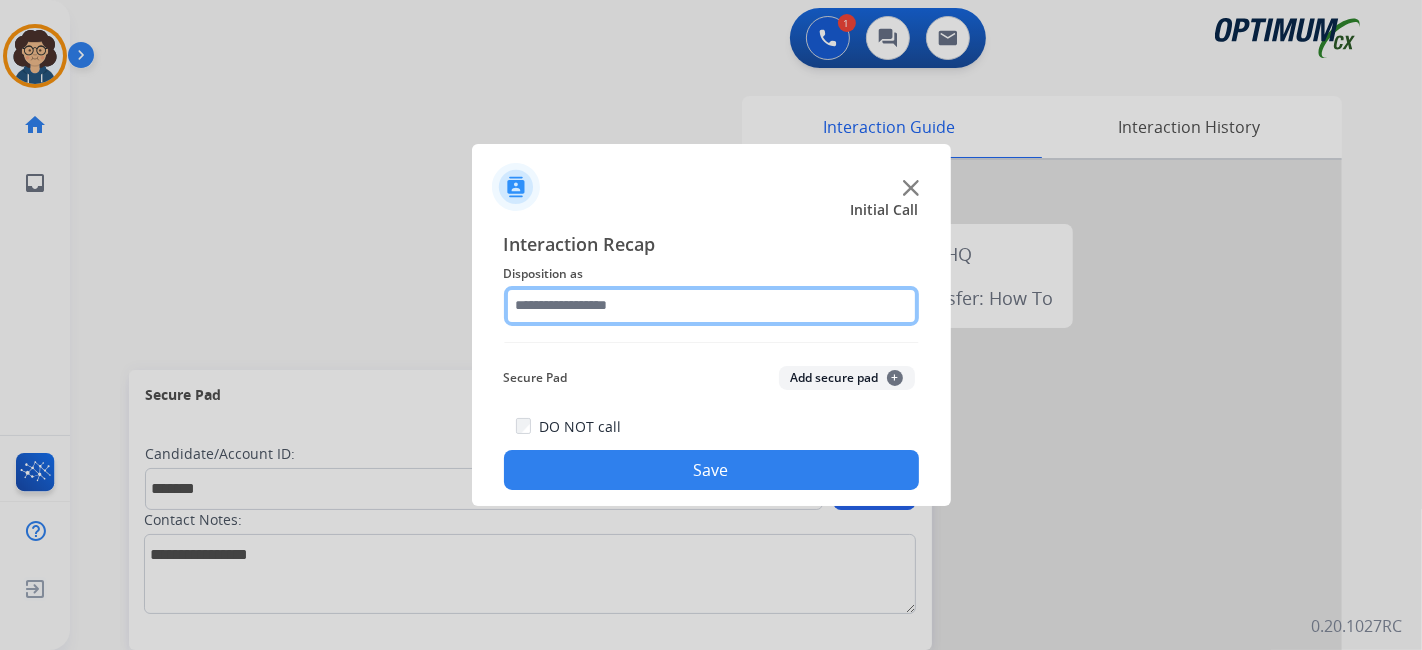 click 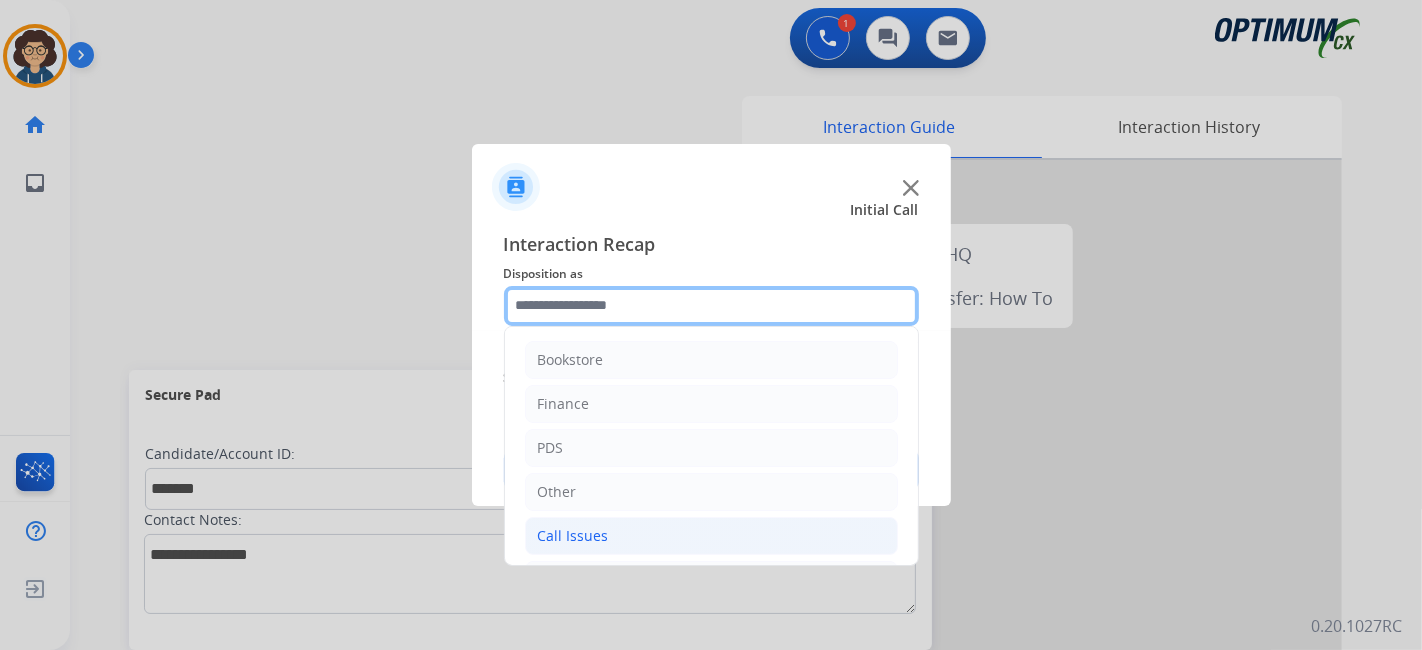 scroll, scrollTop: 131, scrollLeft: 0, axis: vertical 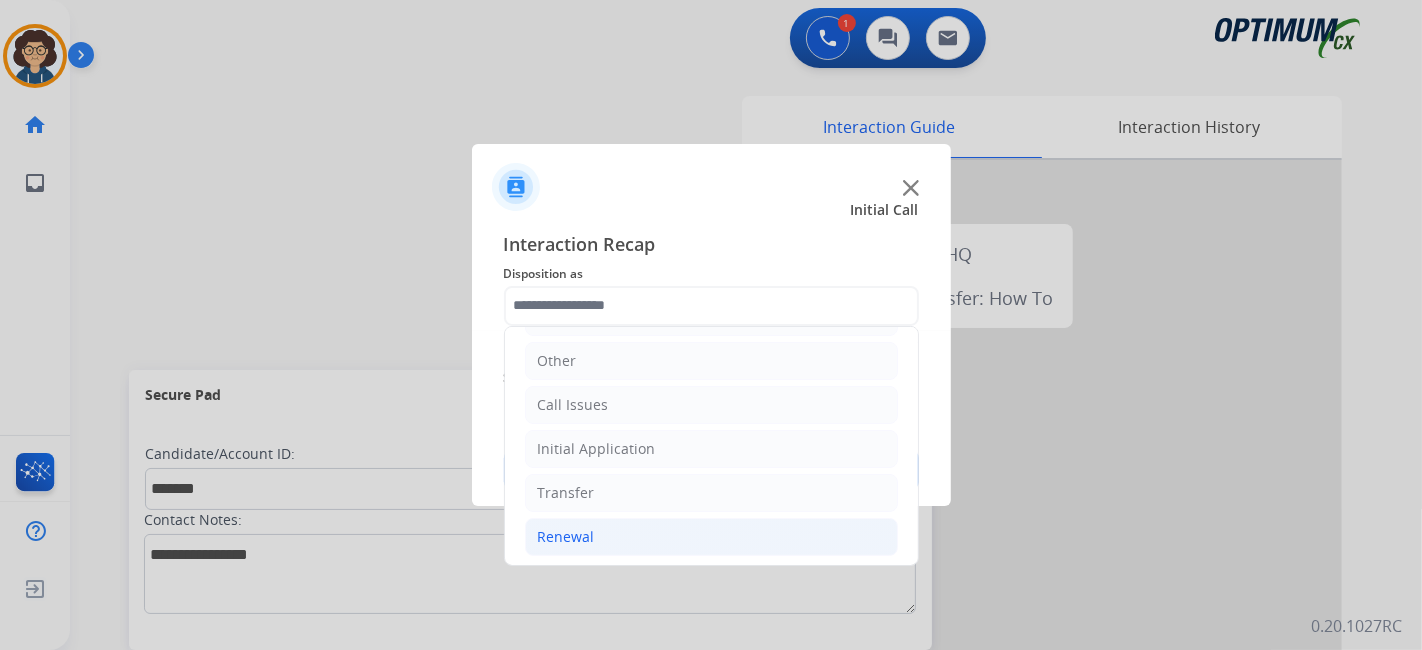 click on "Renewal" 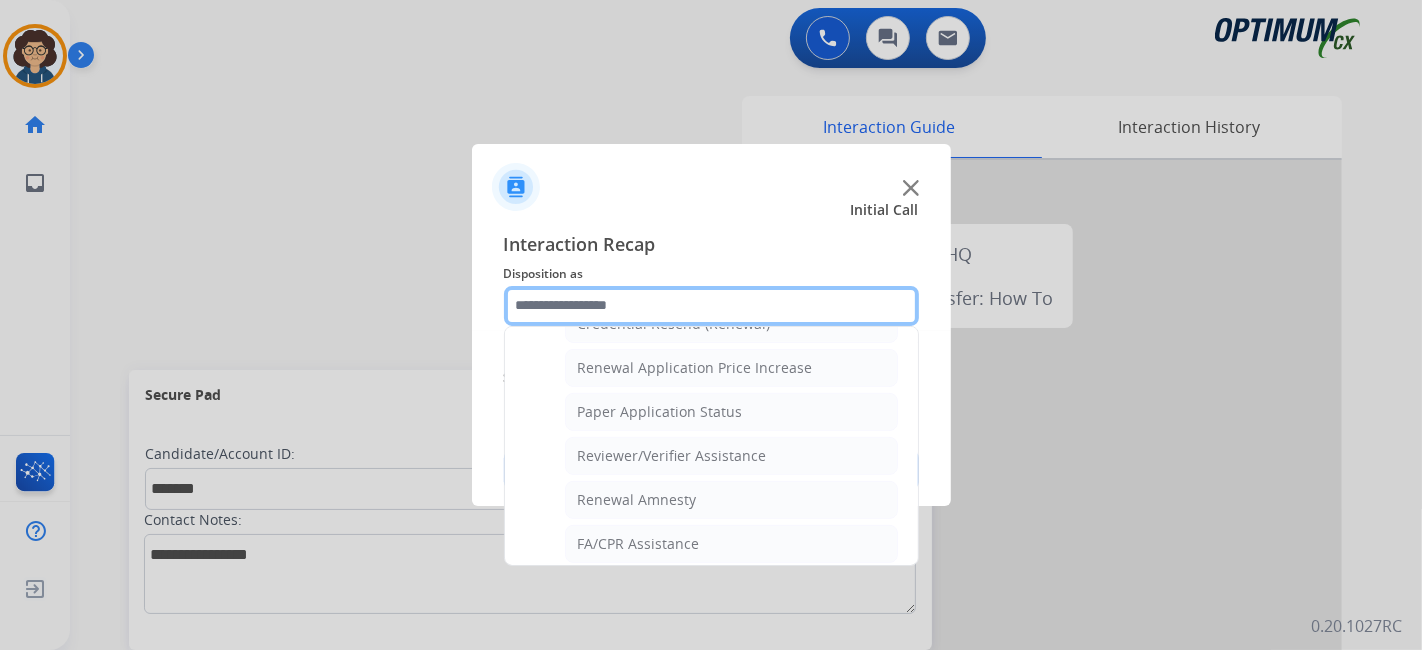 scroll, scrollTop: 691, scrollLeft: 0, axis: vertical 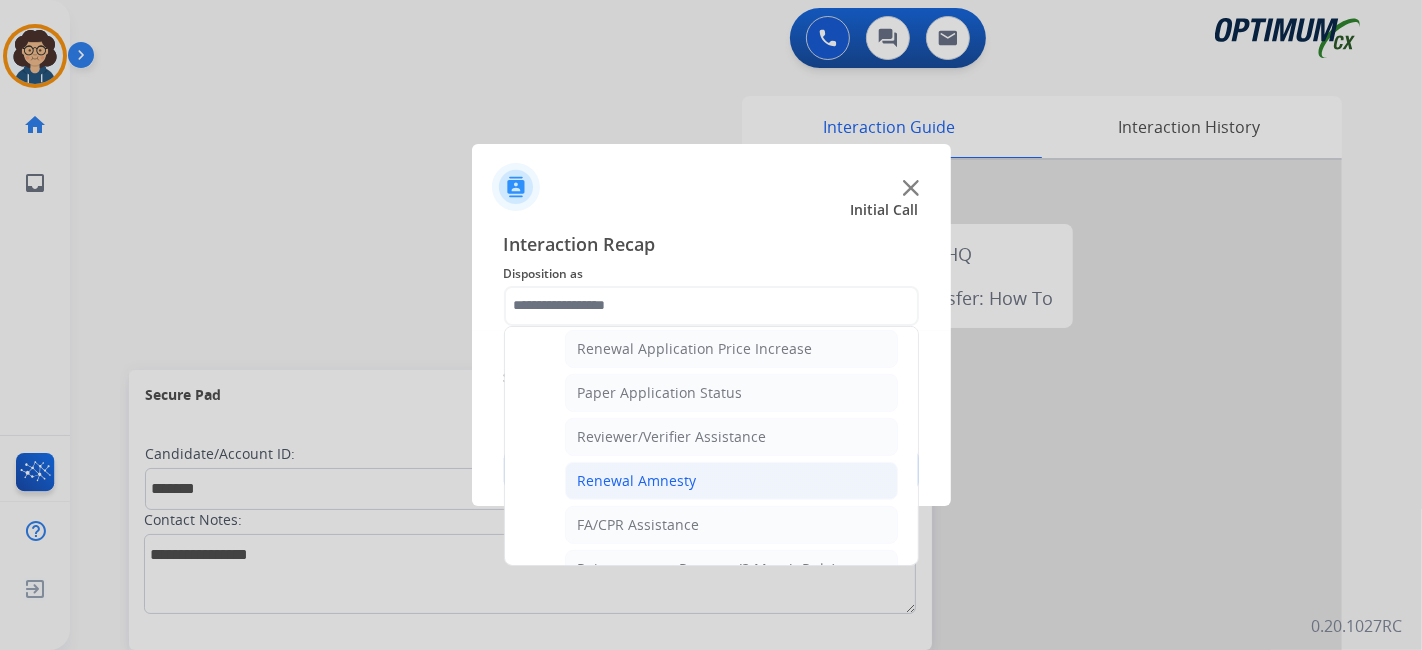 click on "Renewal Amnesty" 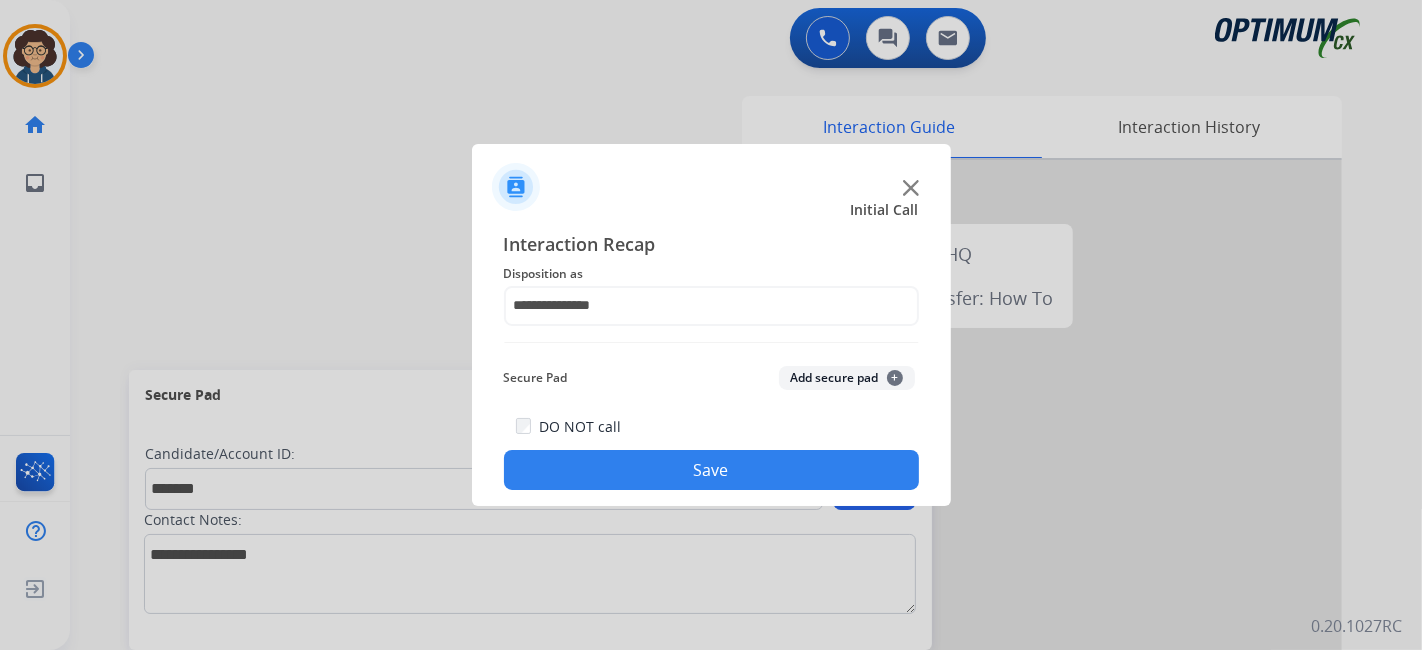 click on "Add secure pad  +" 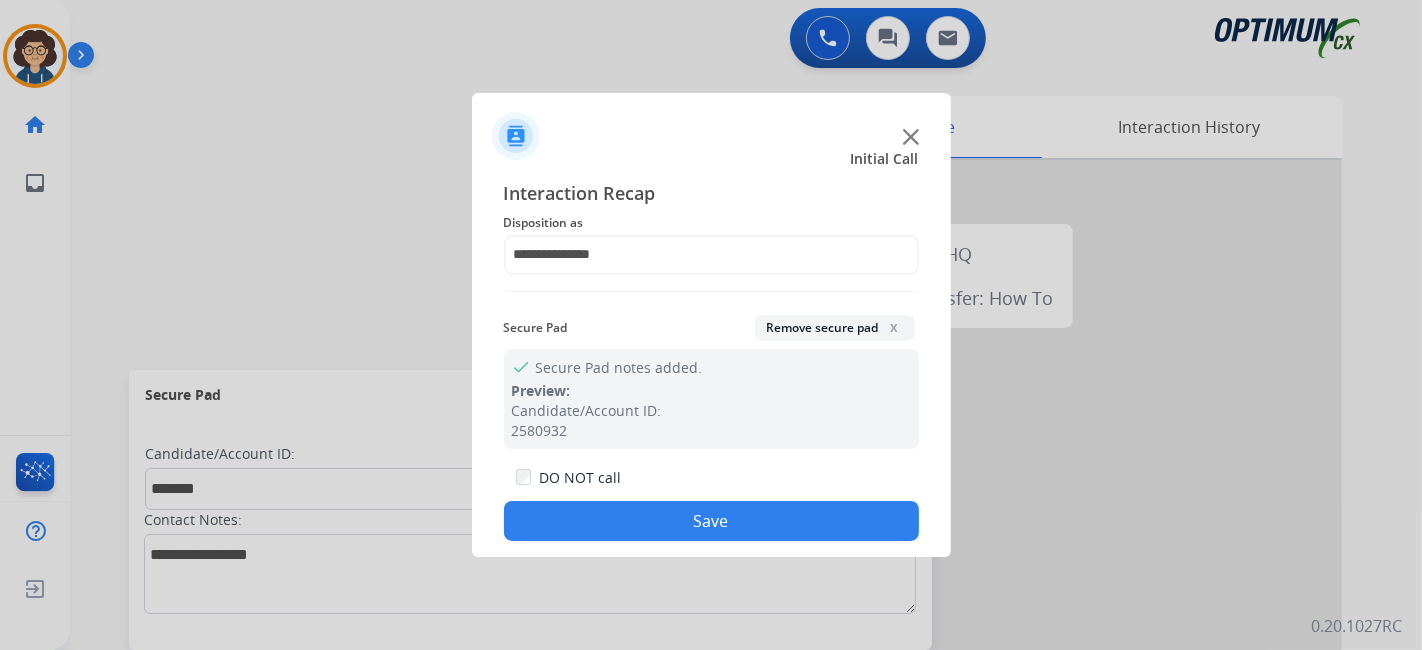 click on "Save" 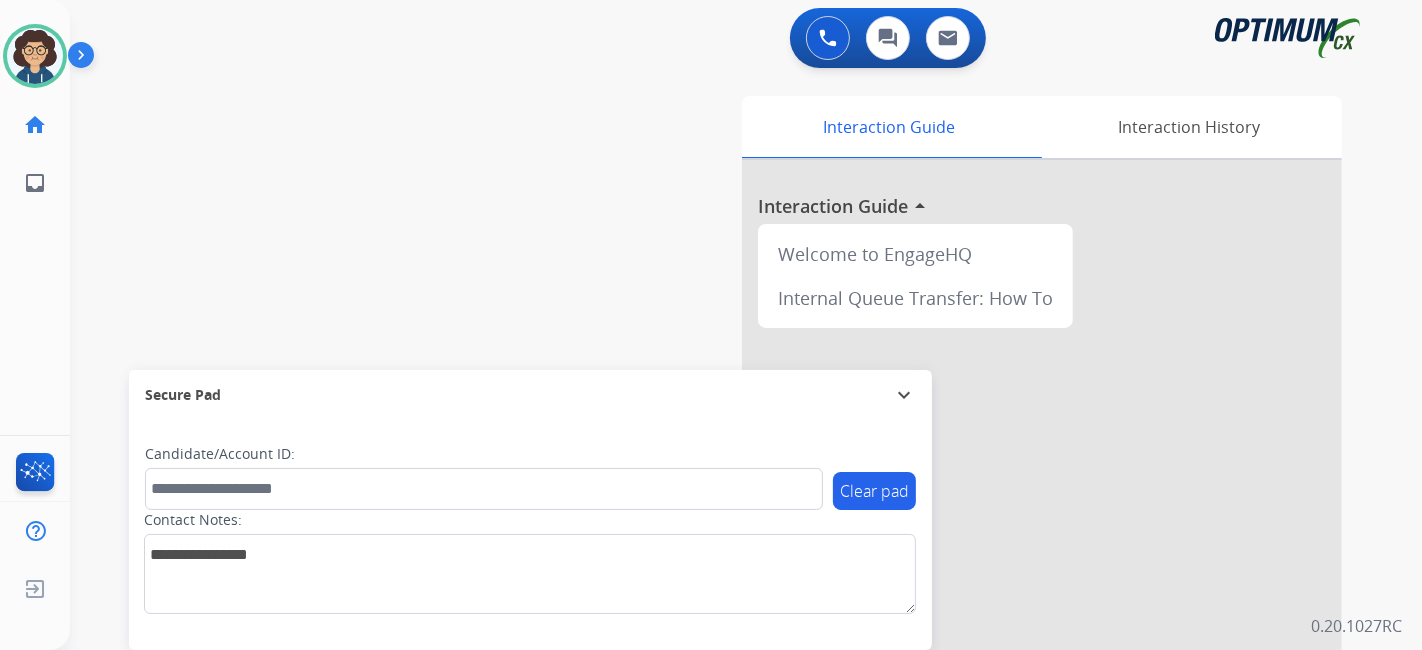 click on "swap_horiz Break voice bridge close_fullscreen Connect 3-Way Call merge_type Separate 3-Way Call  Interaction Guide   Interaction History  Interaction Guide arrow_drop_up  Welcome to EngageHQ   Internal Queue Transfer: How To  Secure Pad expand_more Clear pad Candidate/Account ID: Contact Notes:" at bounding box center (722, 489) 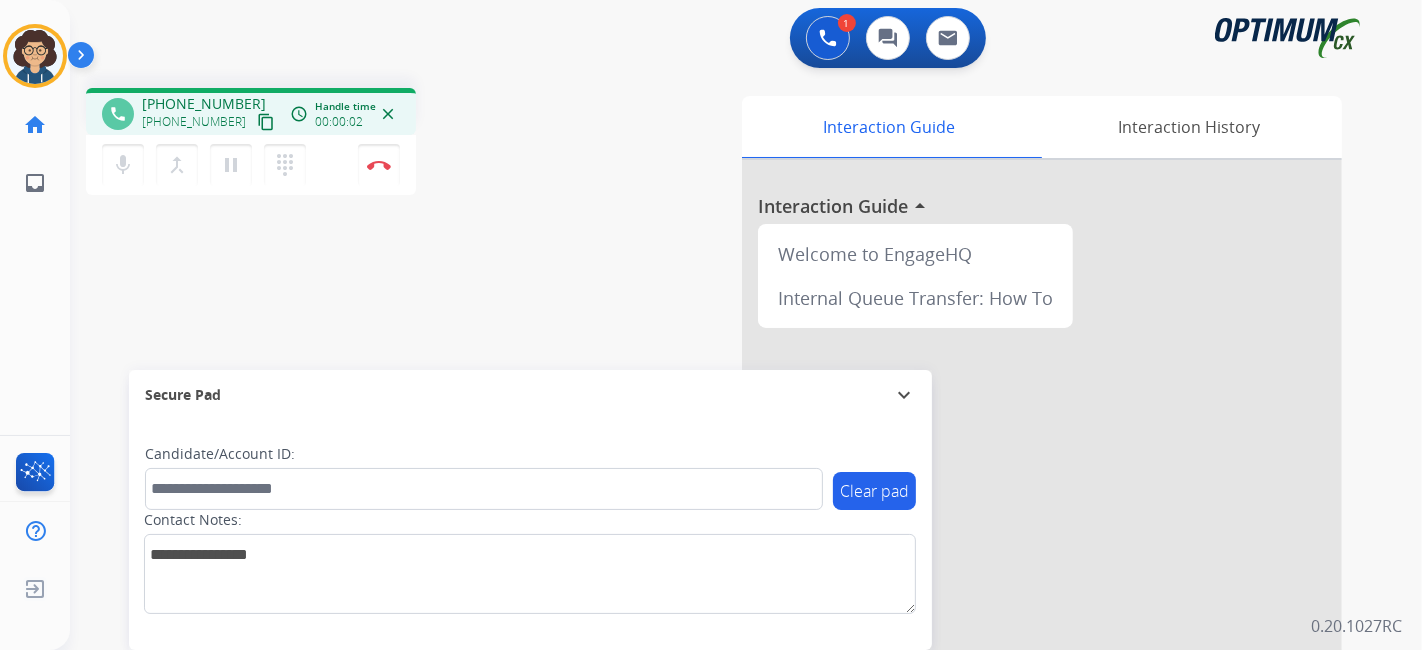 click on "content_copy" at bounding box center [266, 122] 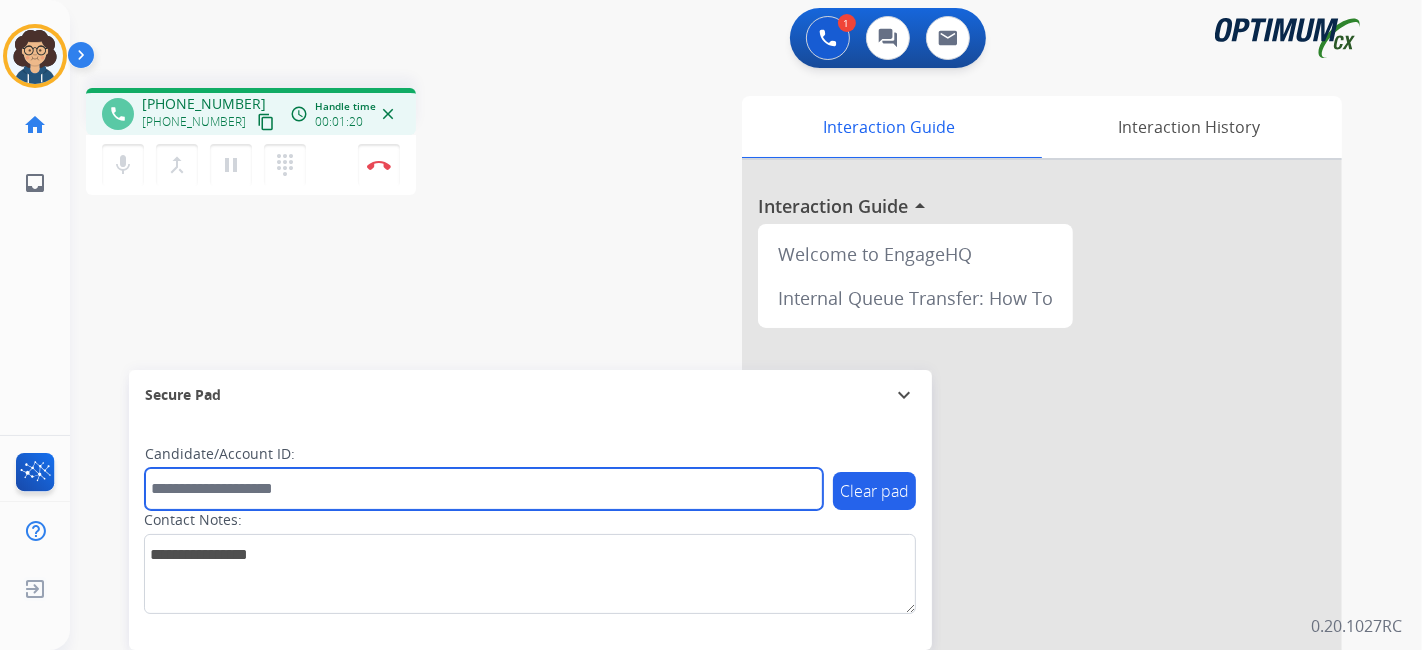 click at bounding box center [484, 489] 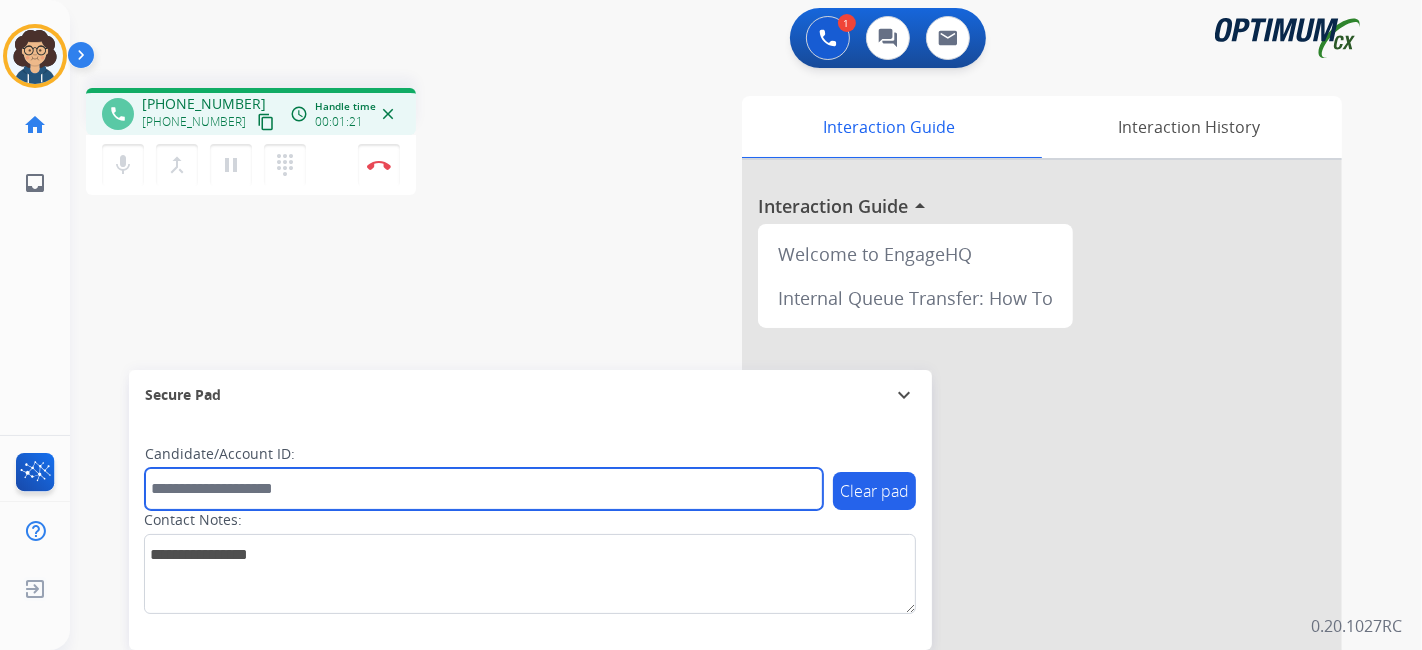 paste on "*******" 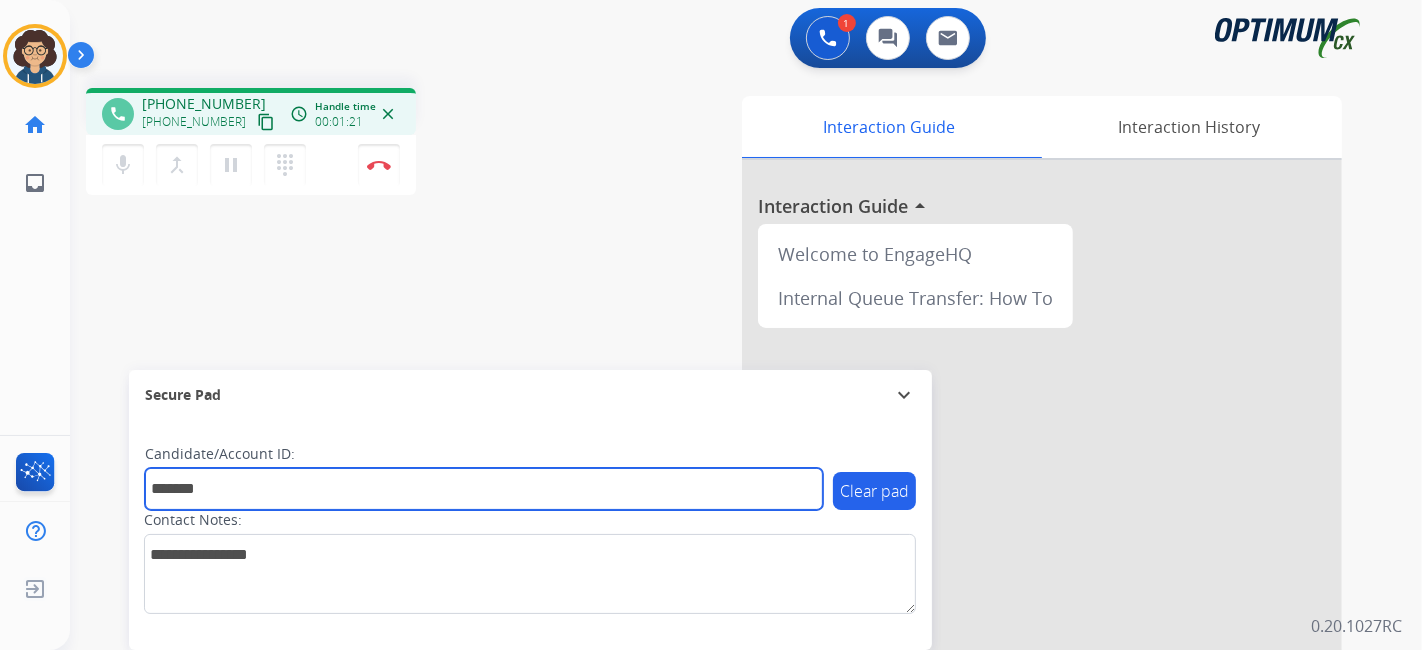 type on "*******" 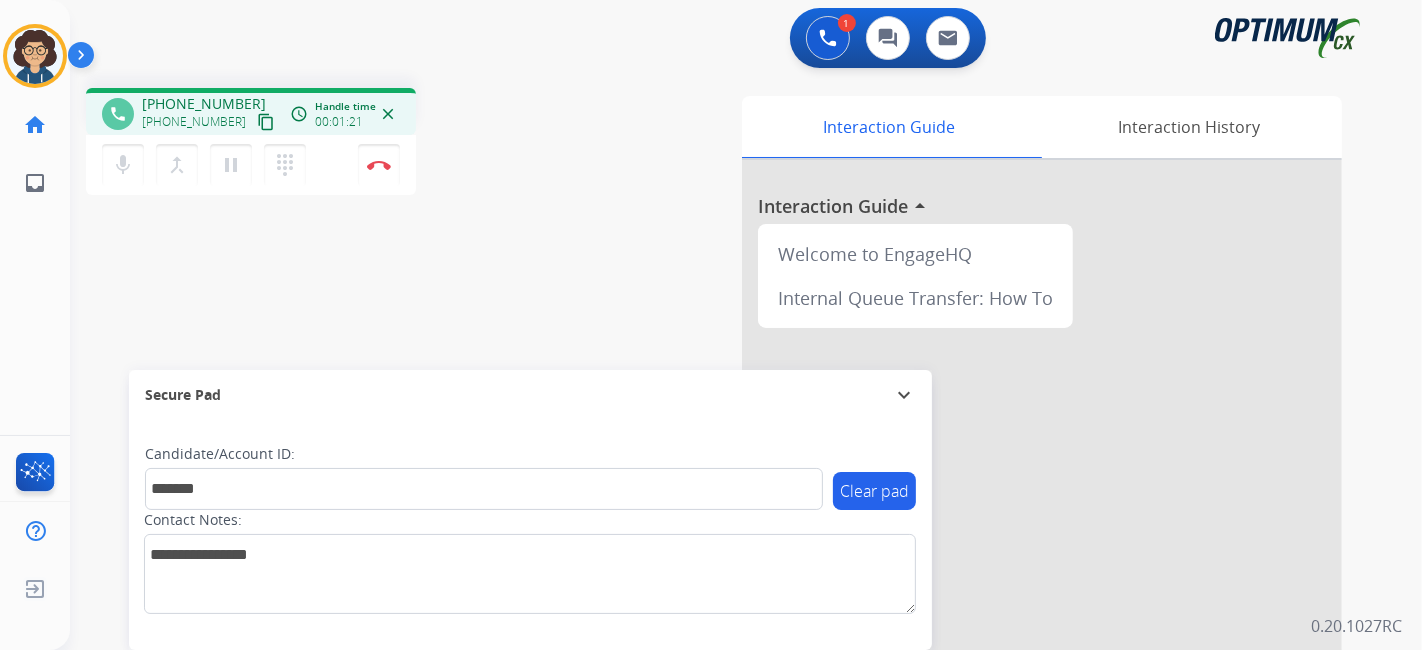 drag, startPoint x: 497, startPoint y: 259, endPoint x: 497, endPoint y: 235, distance: 24 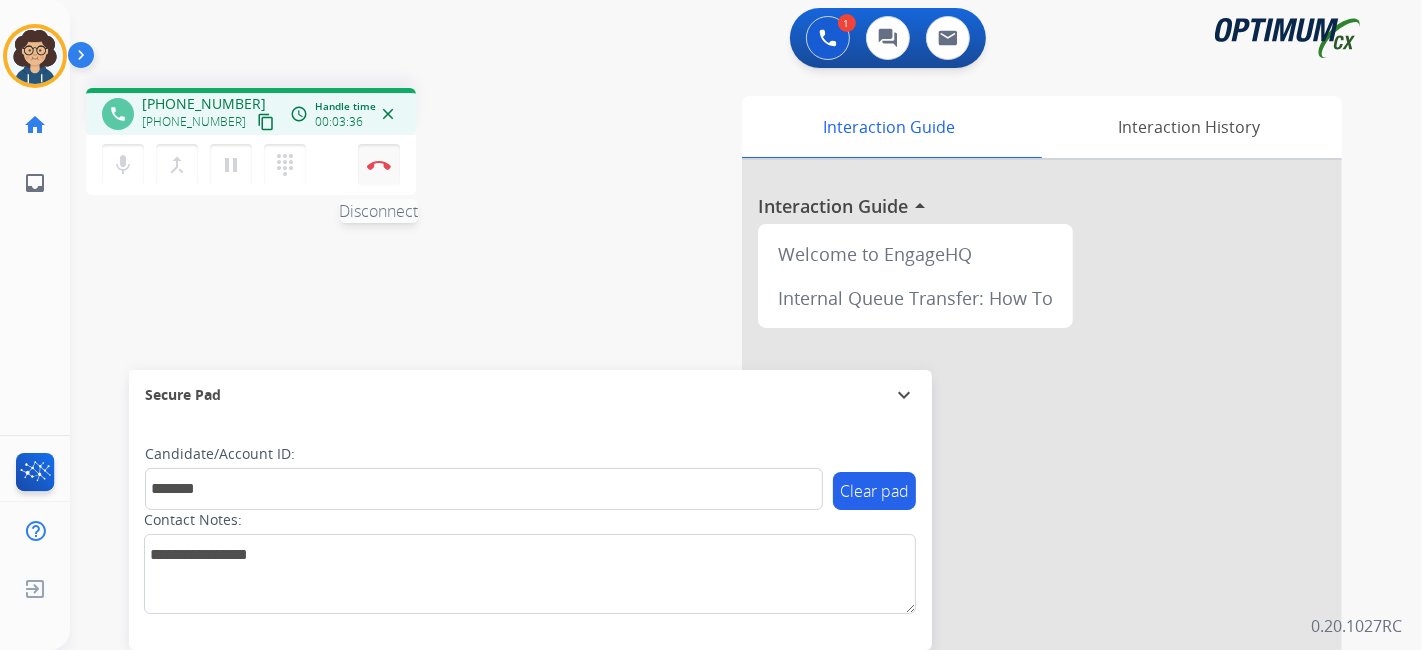 click at bounding box center [379, 165] 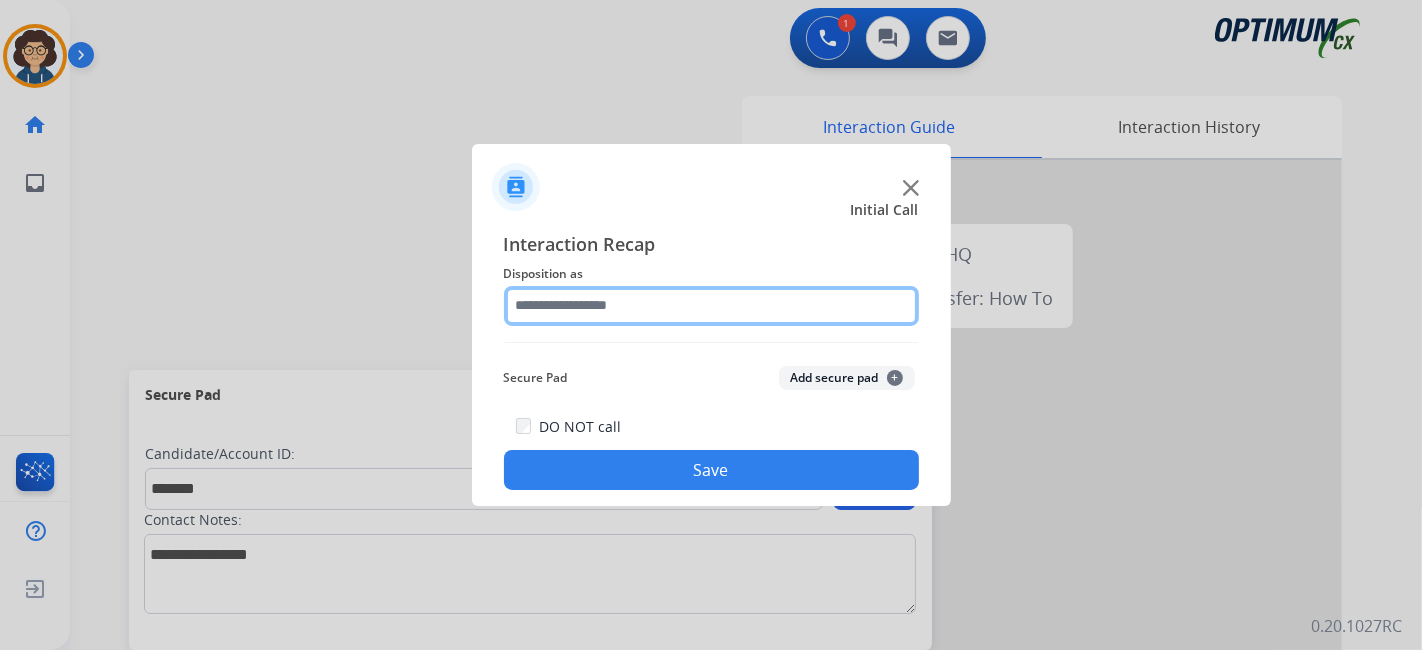 click 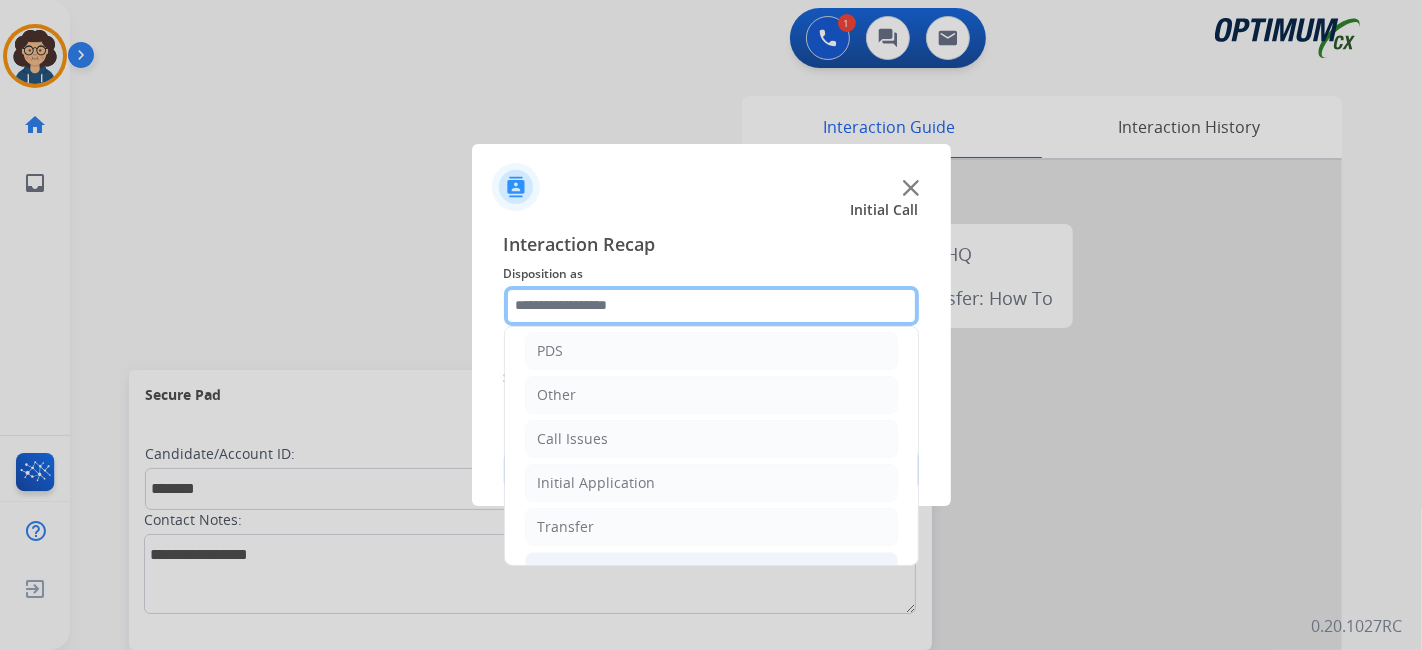 scroll, scrollTop: 131, scrollLeft: 0, axis: vertical 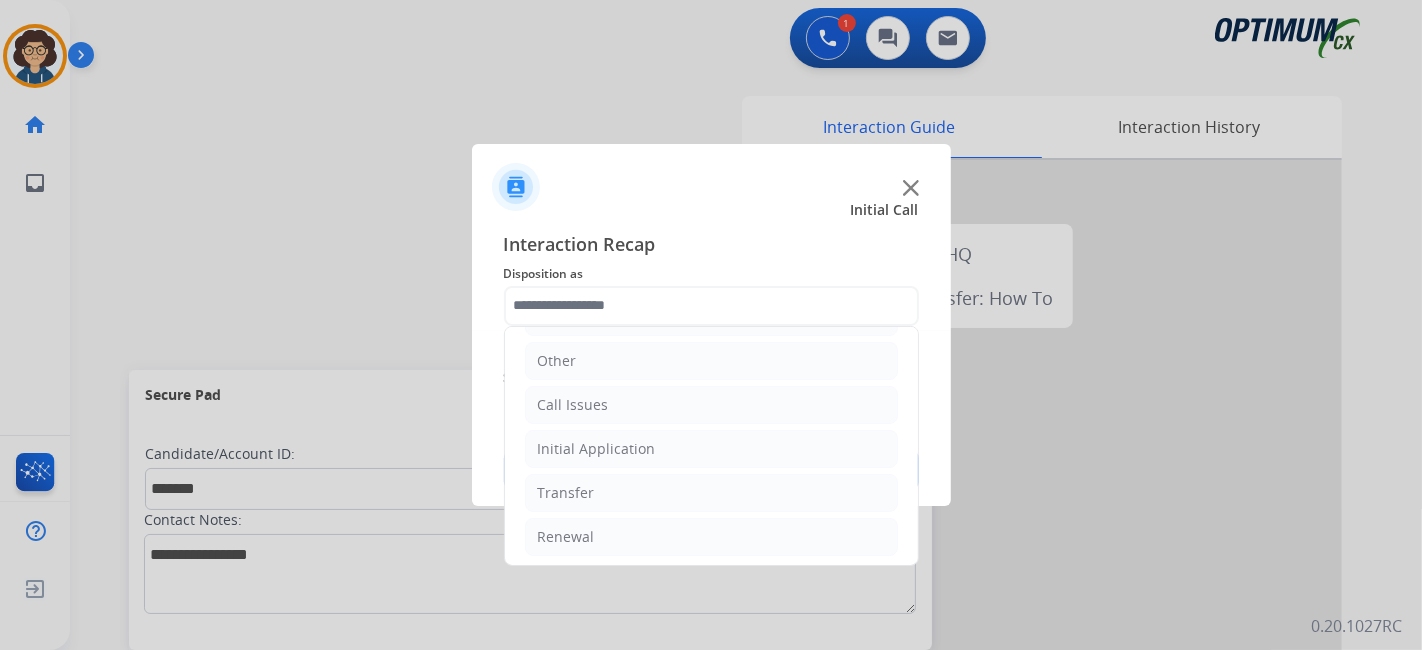 drag, startPoint x: 668, startPoint y: 556, endPoint x: 666, endPoint y: 537, distance: 19.104973 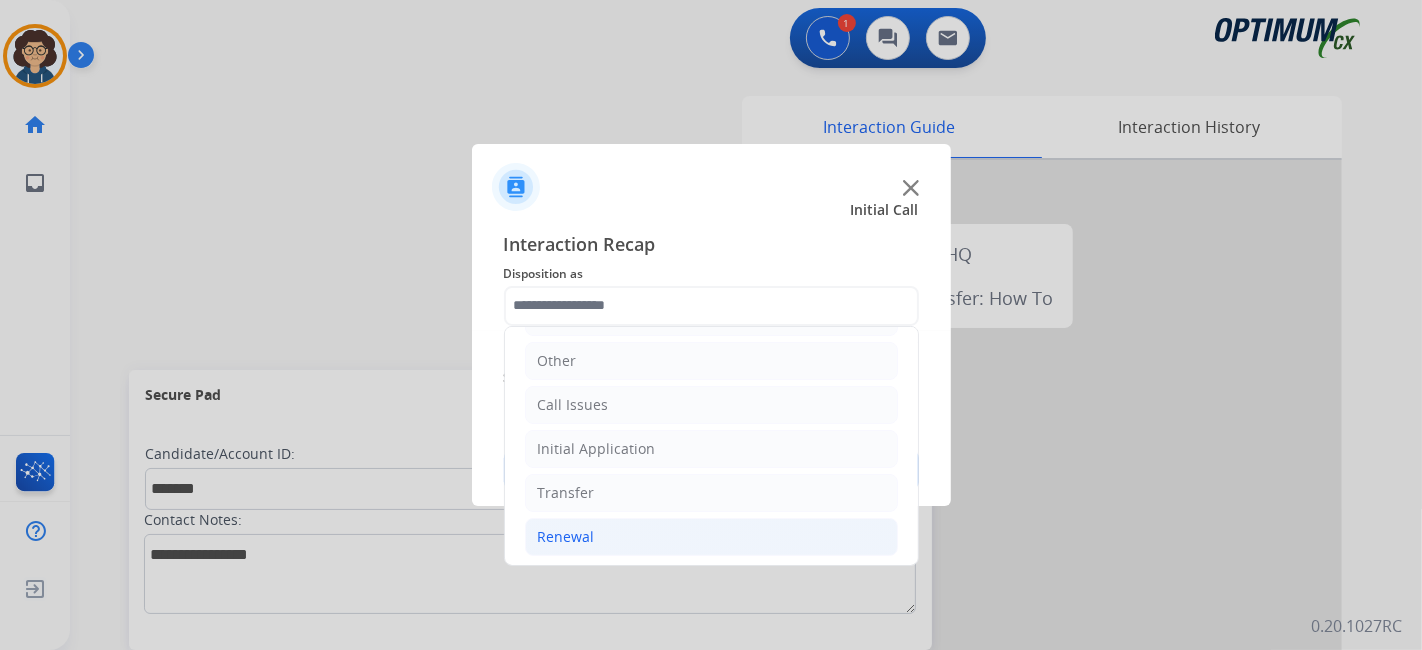 click on "Bookstore   Finance   PDS   Other   Call Issues   Initial Application   Transfer   Renewal" 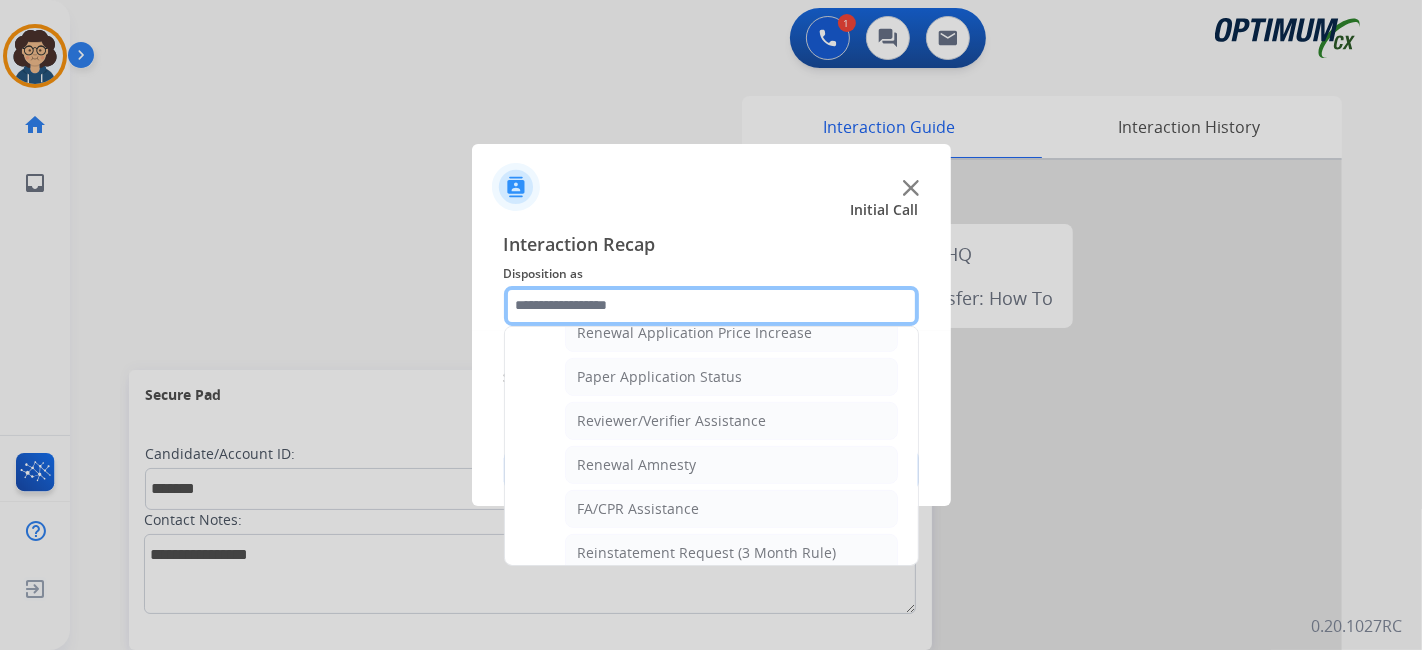 scroll, scrollTop: 713, scrollLeft: 0, axis: vertical 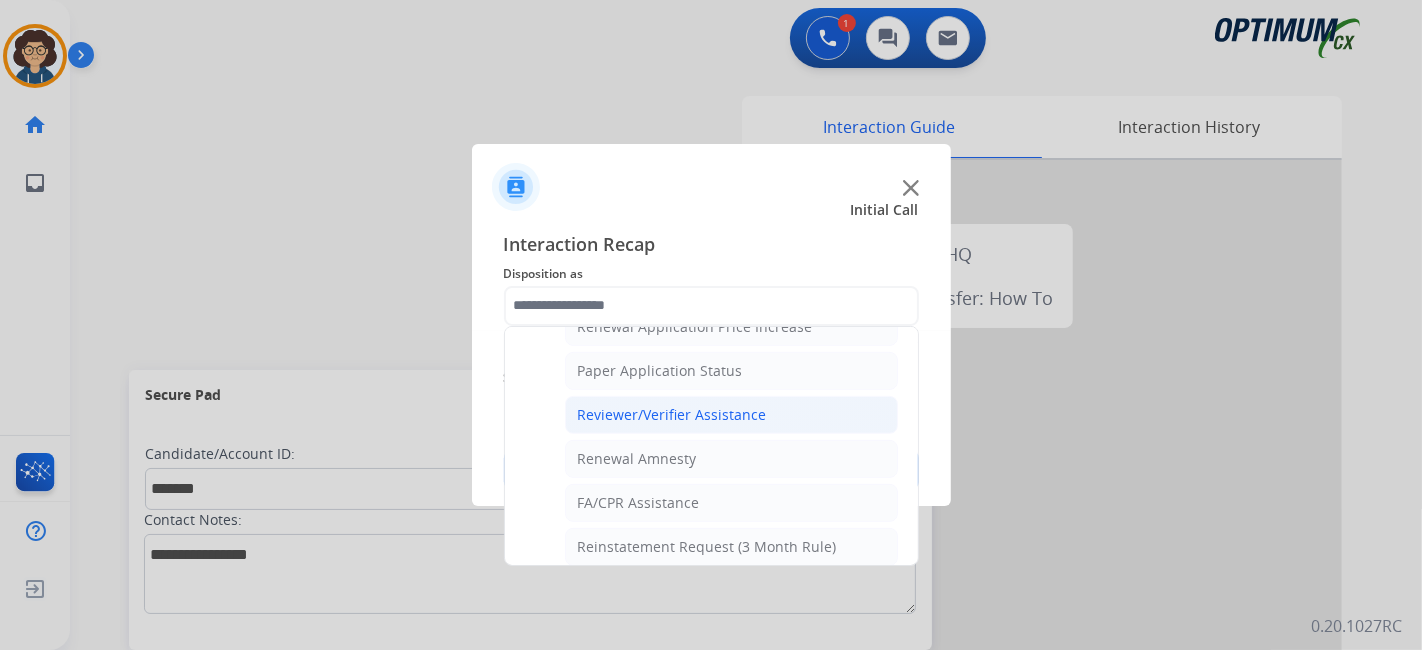 click on "Reviewer/Verifier Assistance" 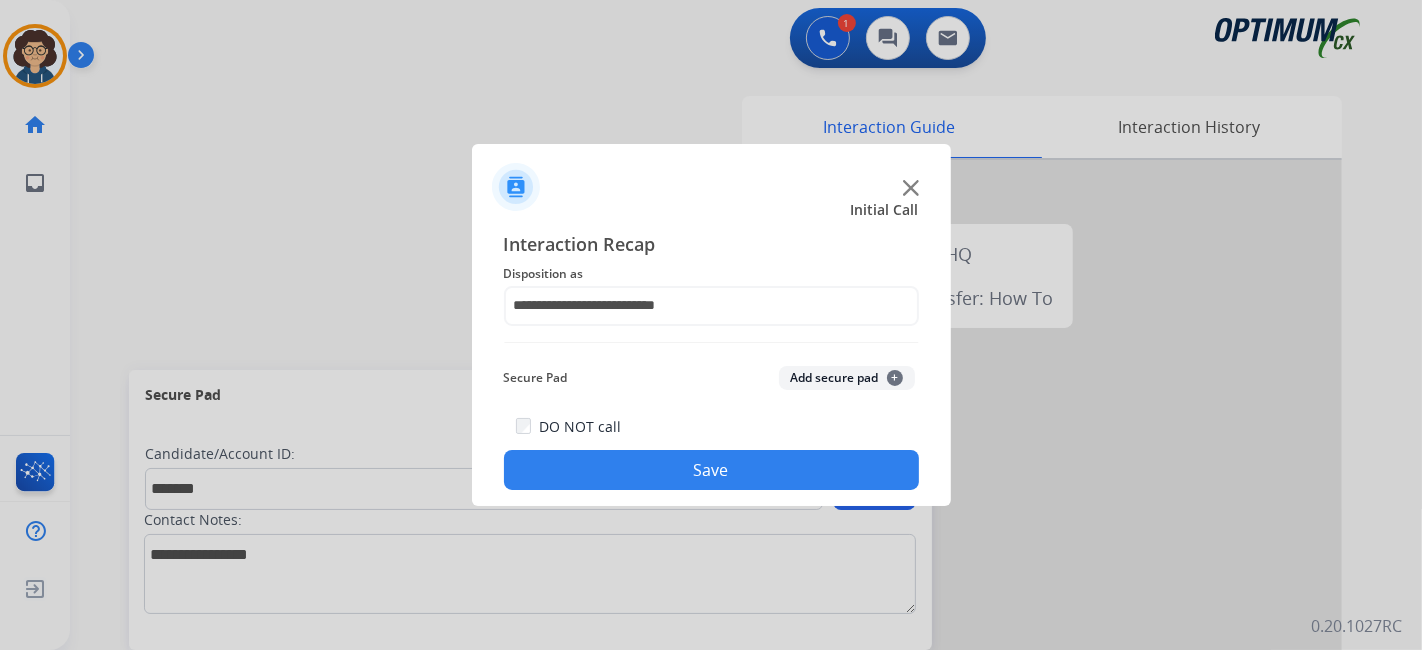 click on "Add secure pad  +" 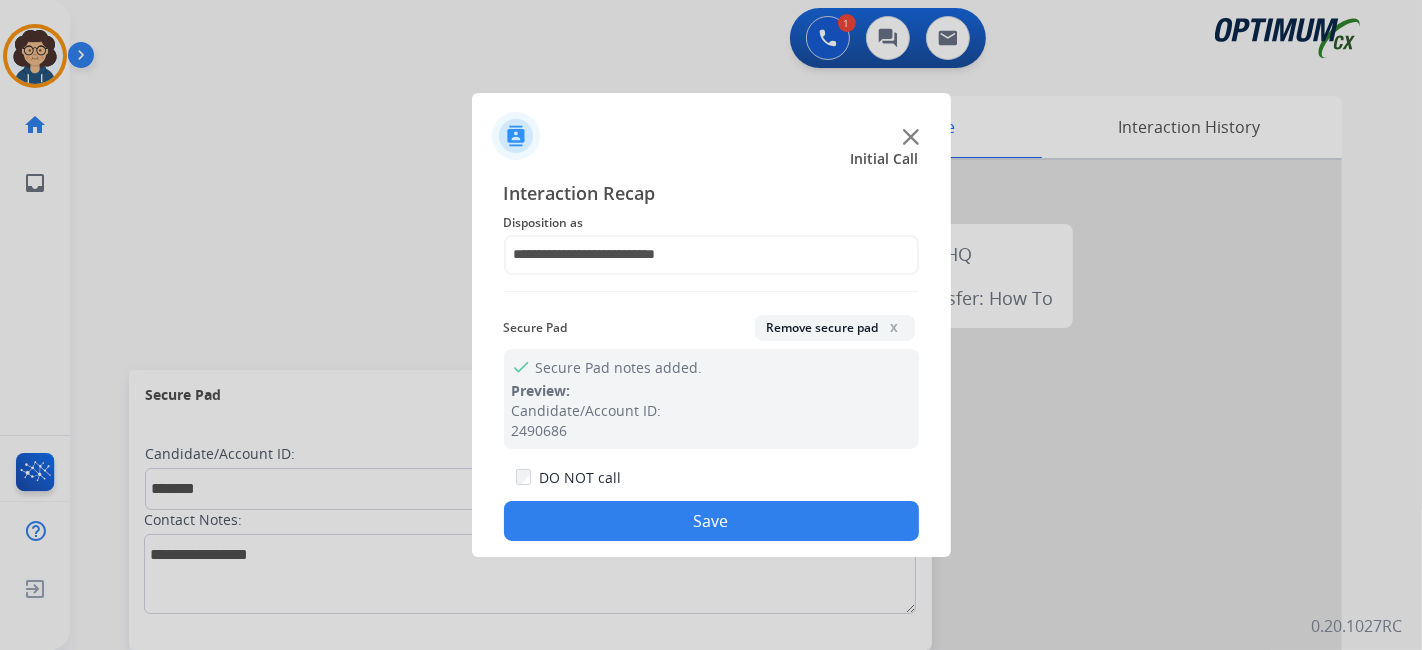 click on "DO NOT call  Save" 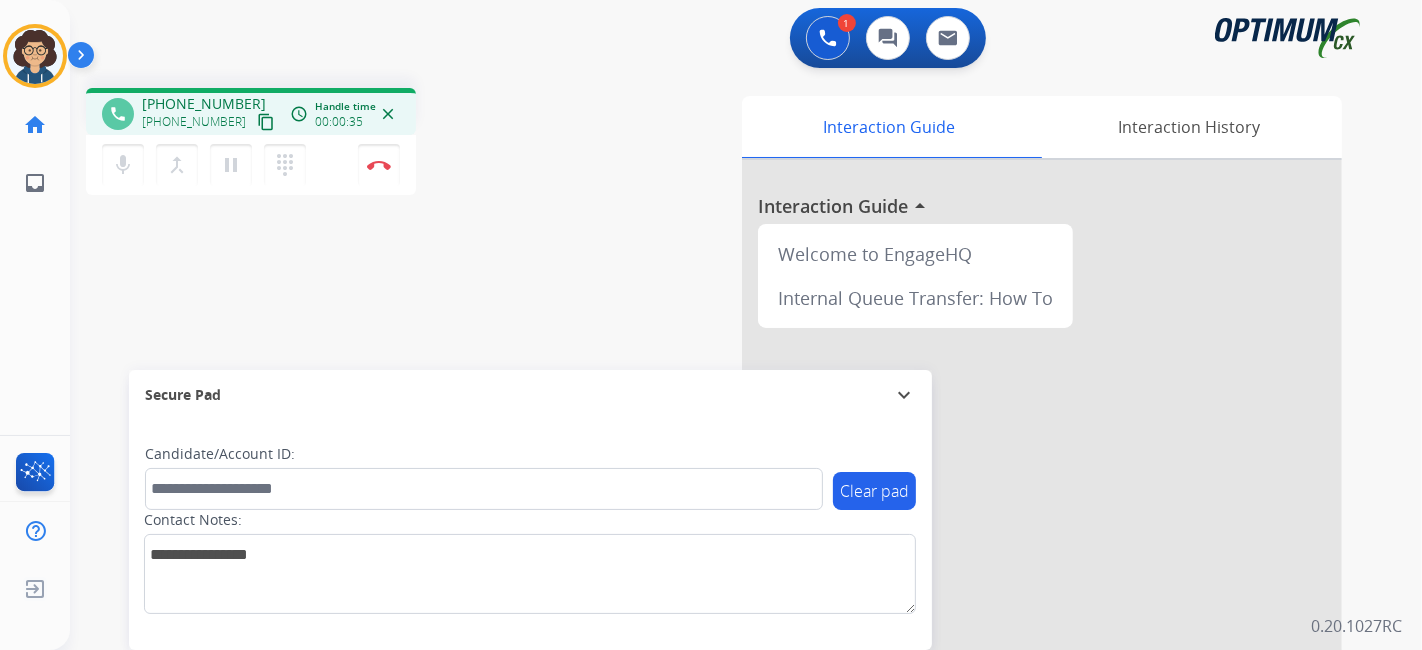 click on "[PHONE_NUMBER] content_copy" at bounding box center [210, 122] 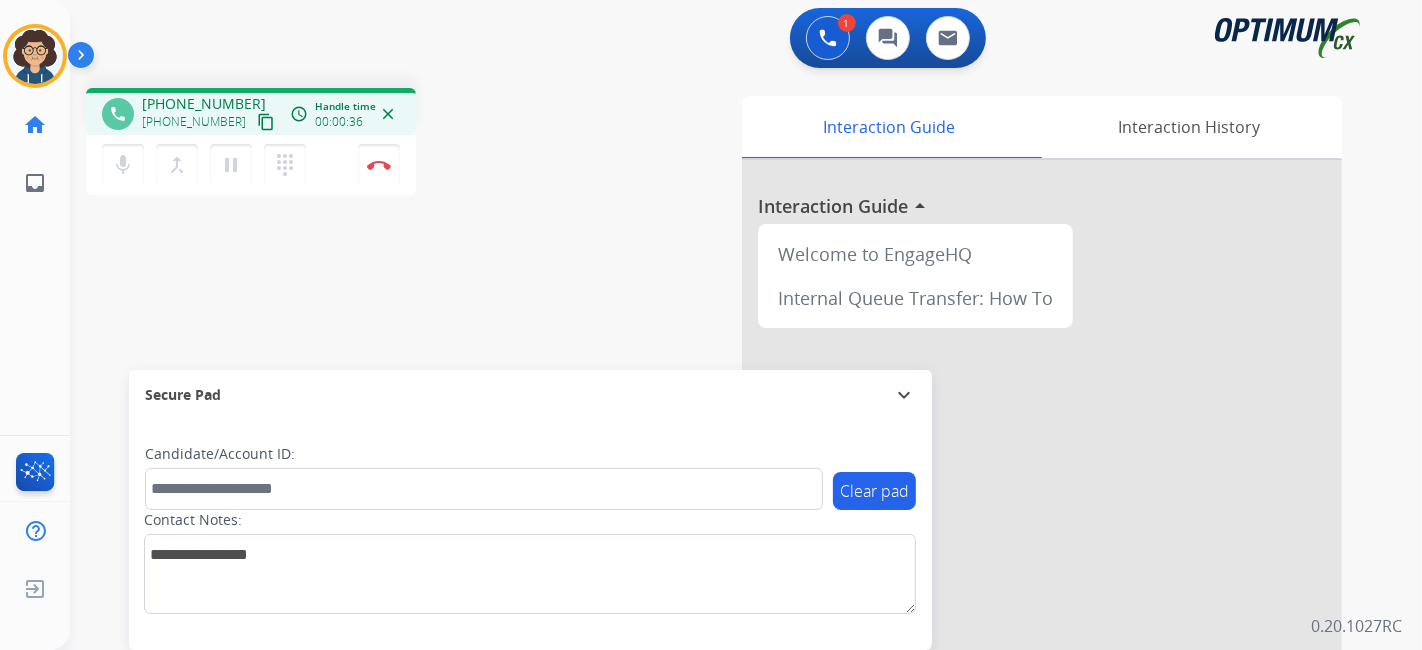 click on "content_copy" at bounding box center [266, 122] 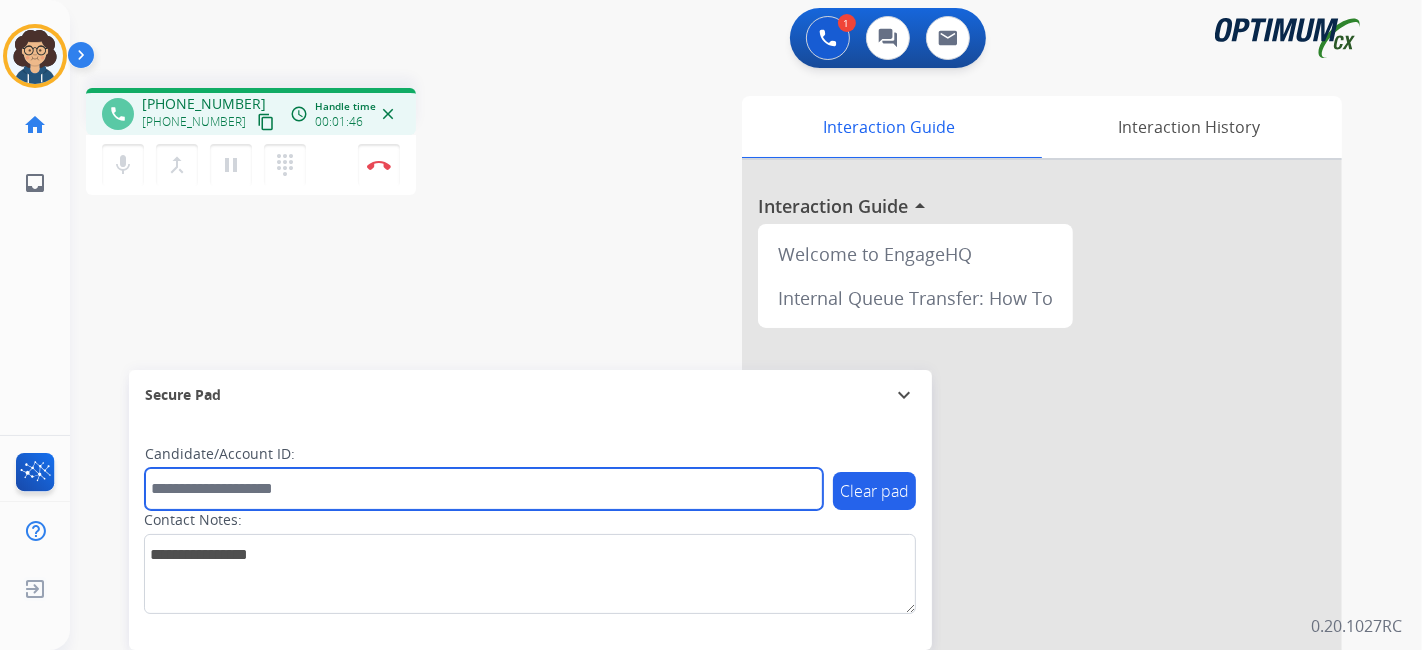 click at bounding box center [484, 489] 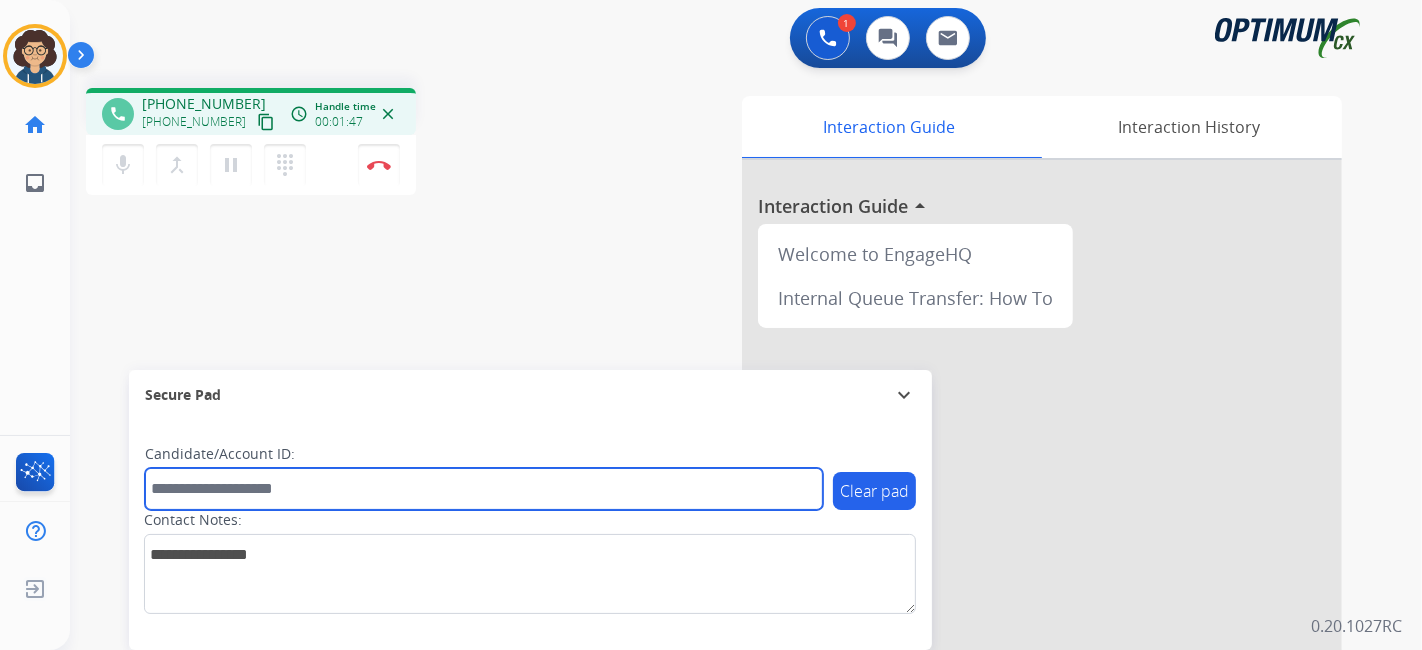 paste on "*******" 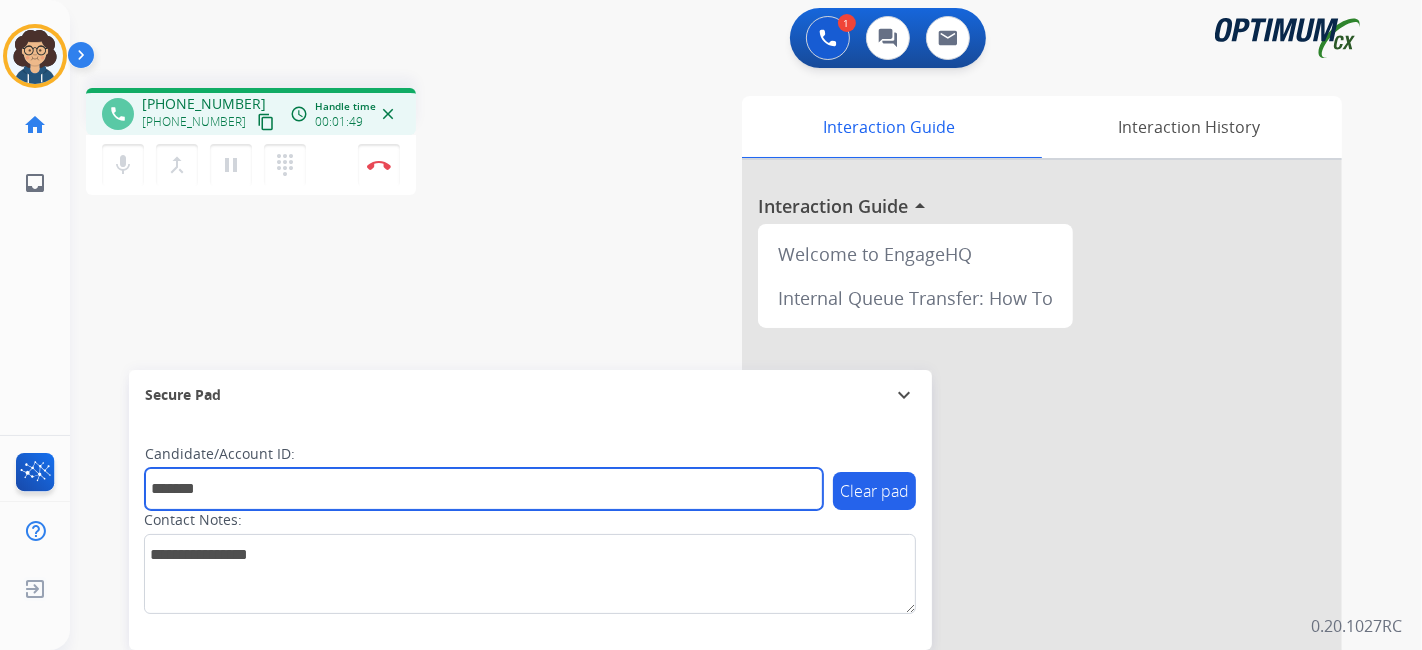 type on "*******" 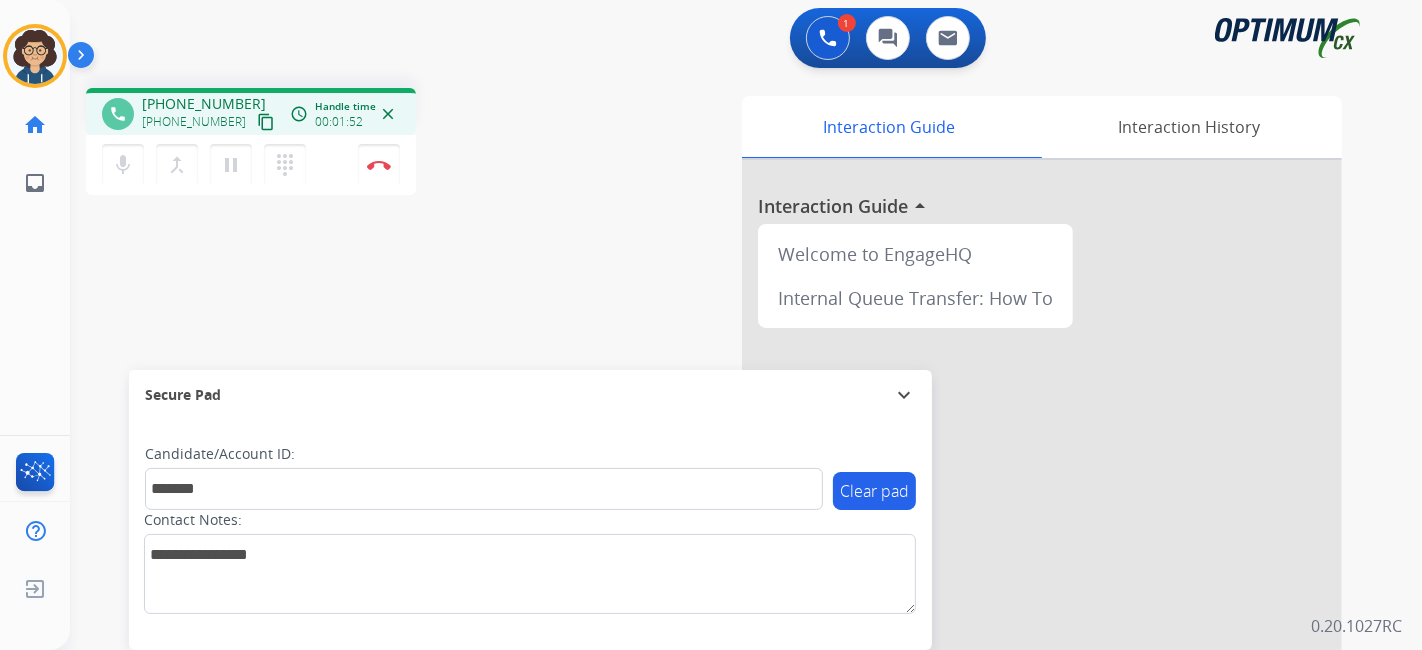 drag, startPoint x: 591, startPoint y: 318, endPoint x: 546, endPoint y: 18, distance: 303.35623 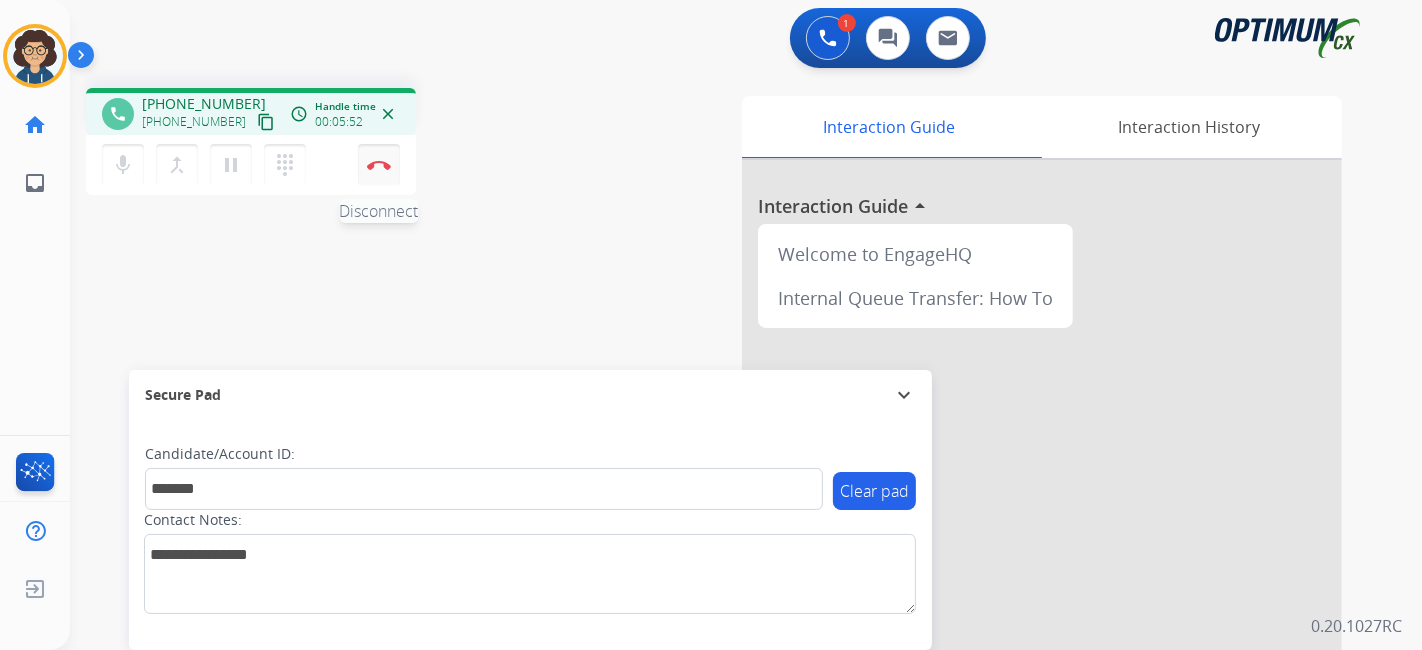 click on "Disconnect" at bounding box center [379, 165] 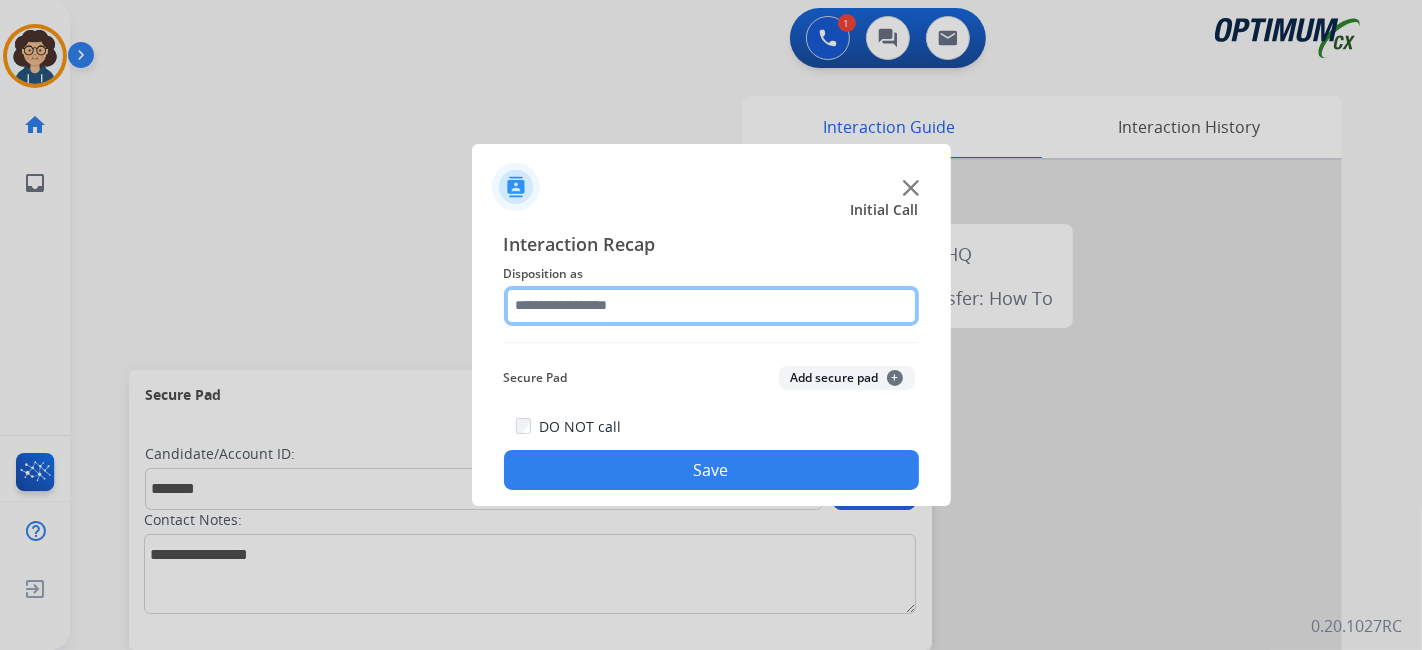 click 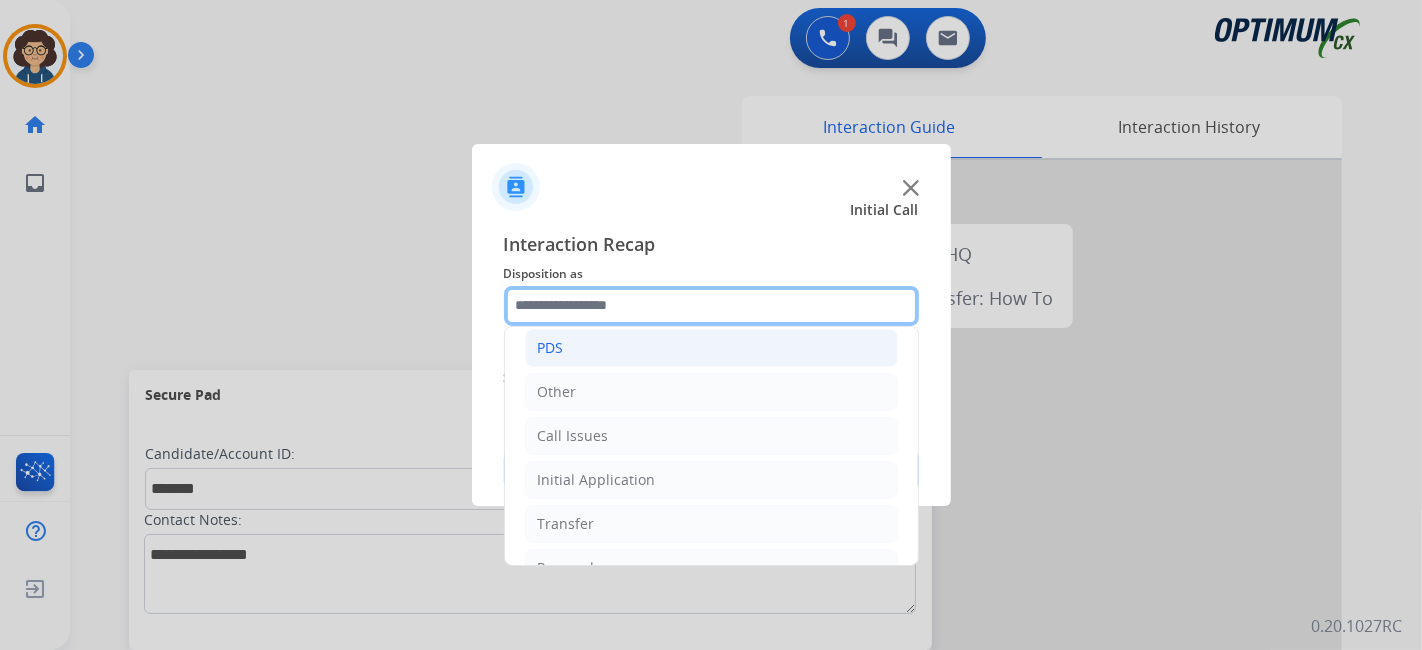 scroll, scrollTop: 131, scrollLeft: 0, axis: vertical 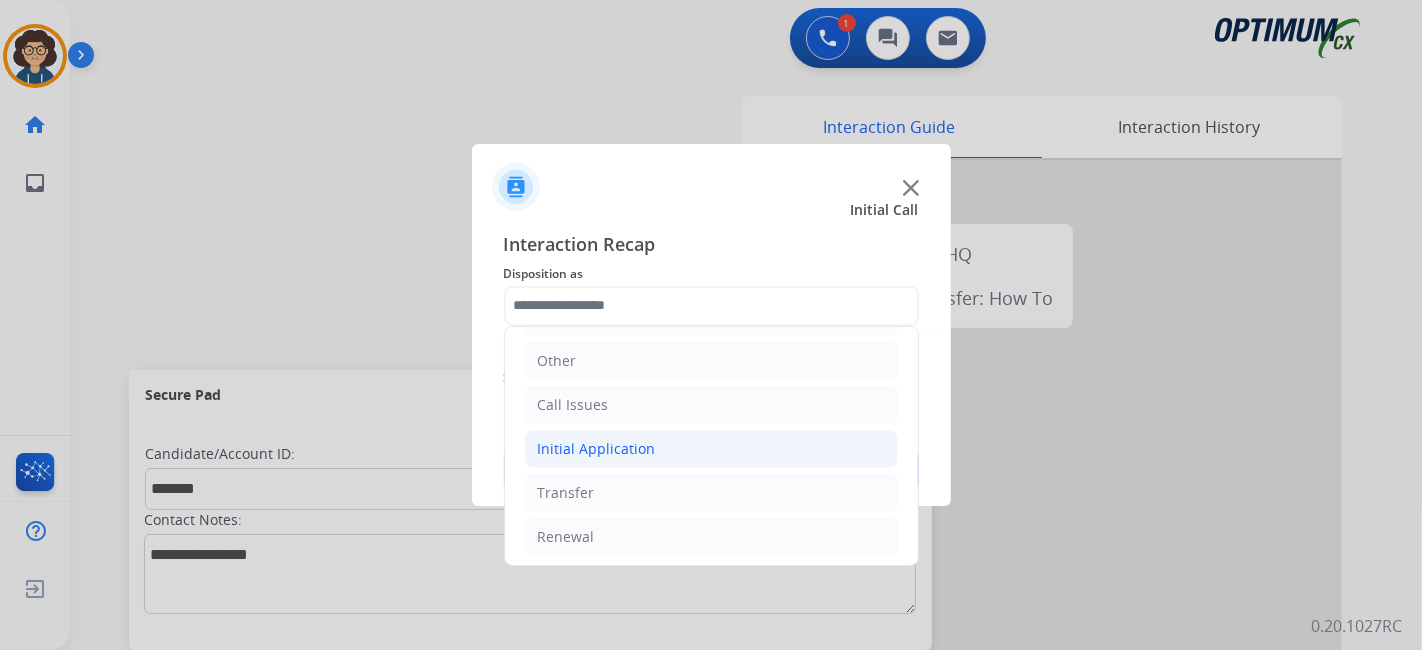 click on "Initial Application" 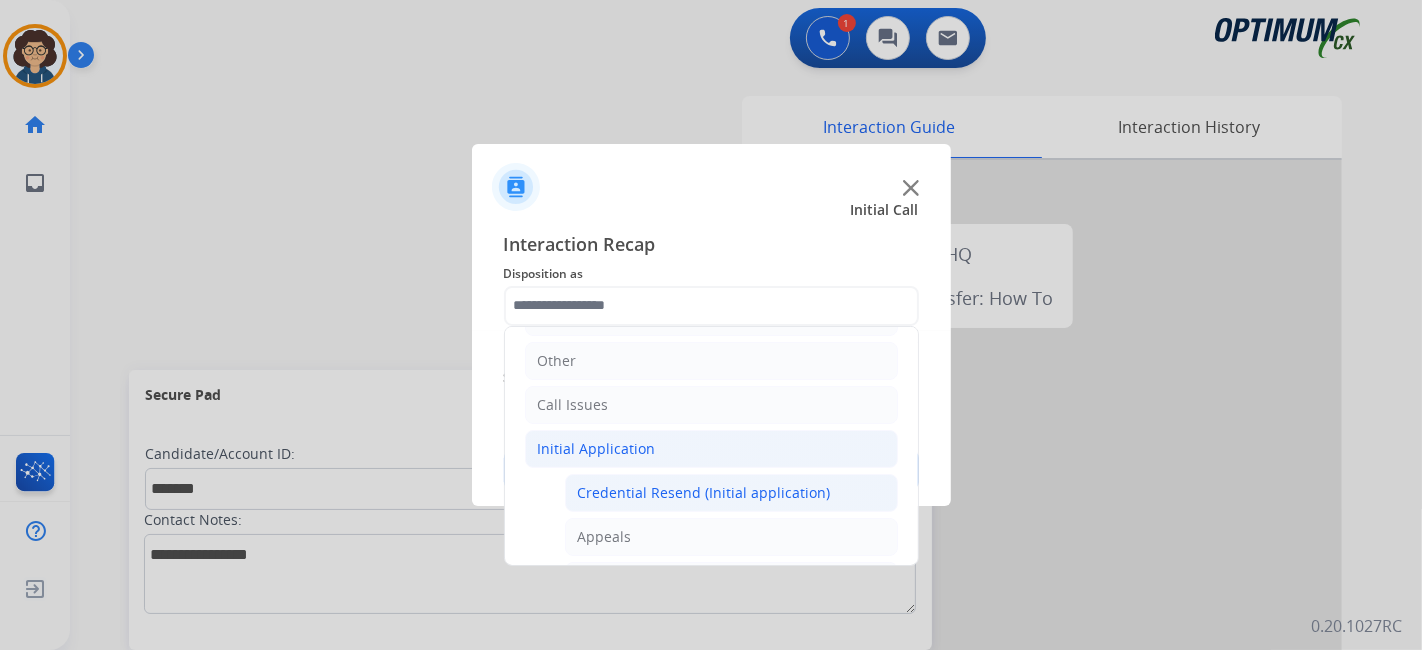 click on "Credential Resend (Initial application)" 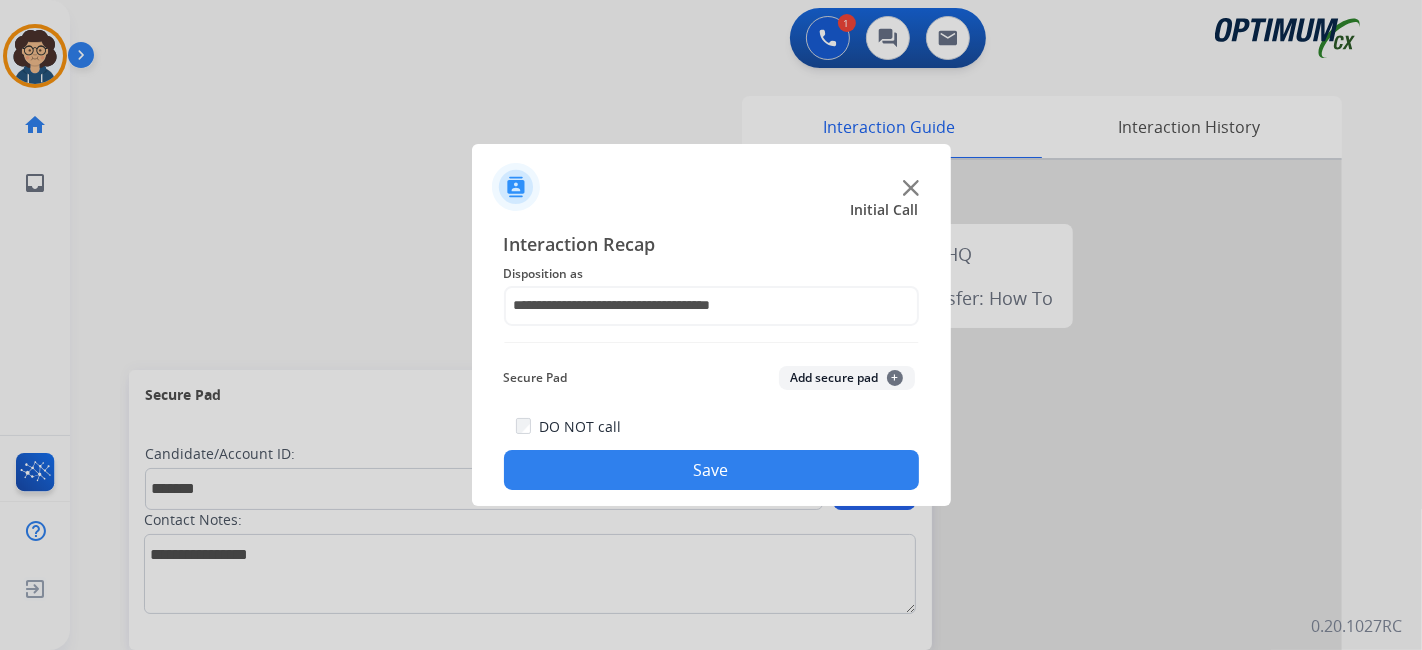 drag, startPoint x: 842, startPoint y: 375, endPoint x: 783, endPoint y: 488, distance: 127.47549 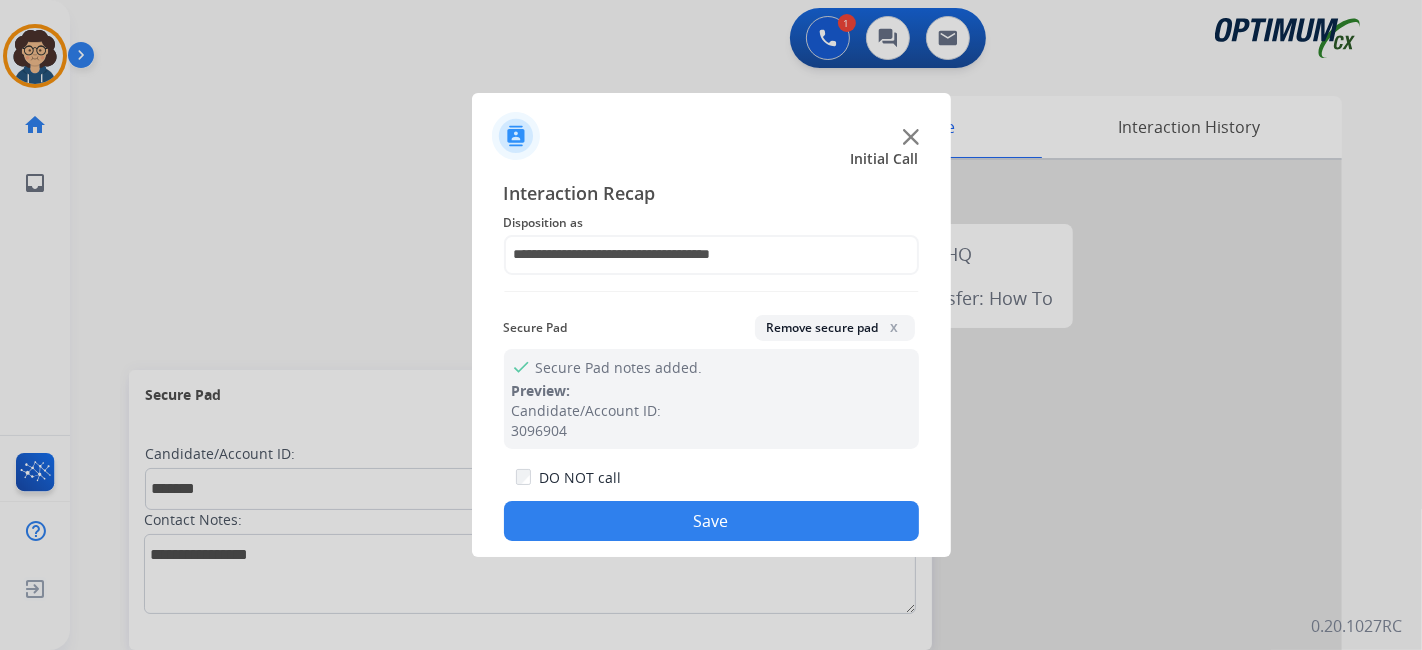 drag, startPoint x: 752, startPoint y: 513, endPoint x: 709, endPoint y: 469, distance: 61.522354 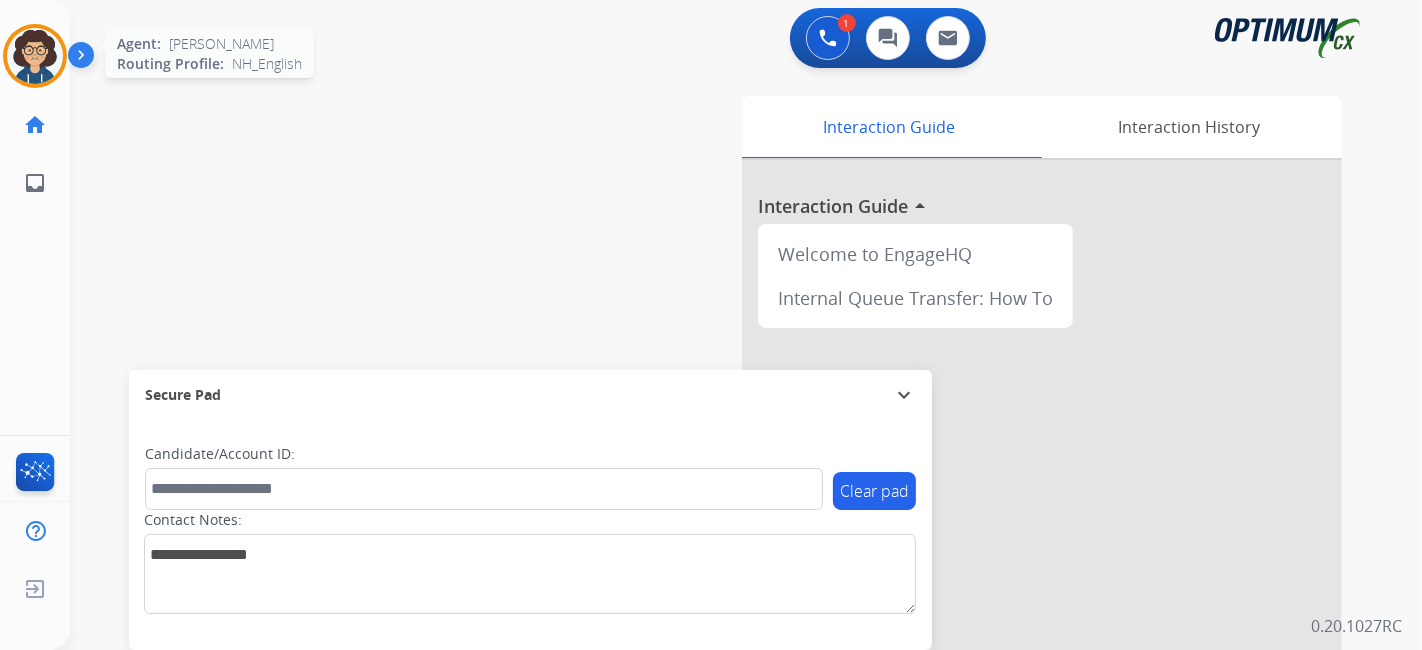 click at bounding box center [35, 56] 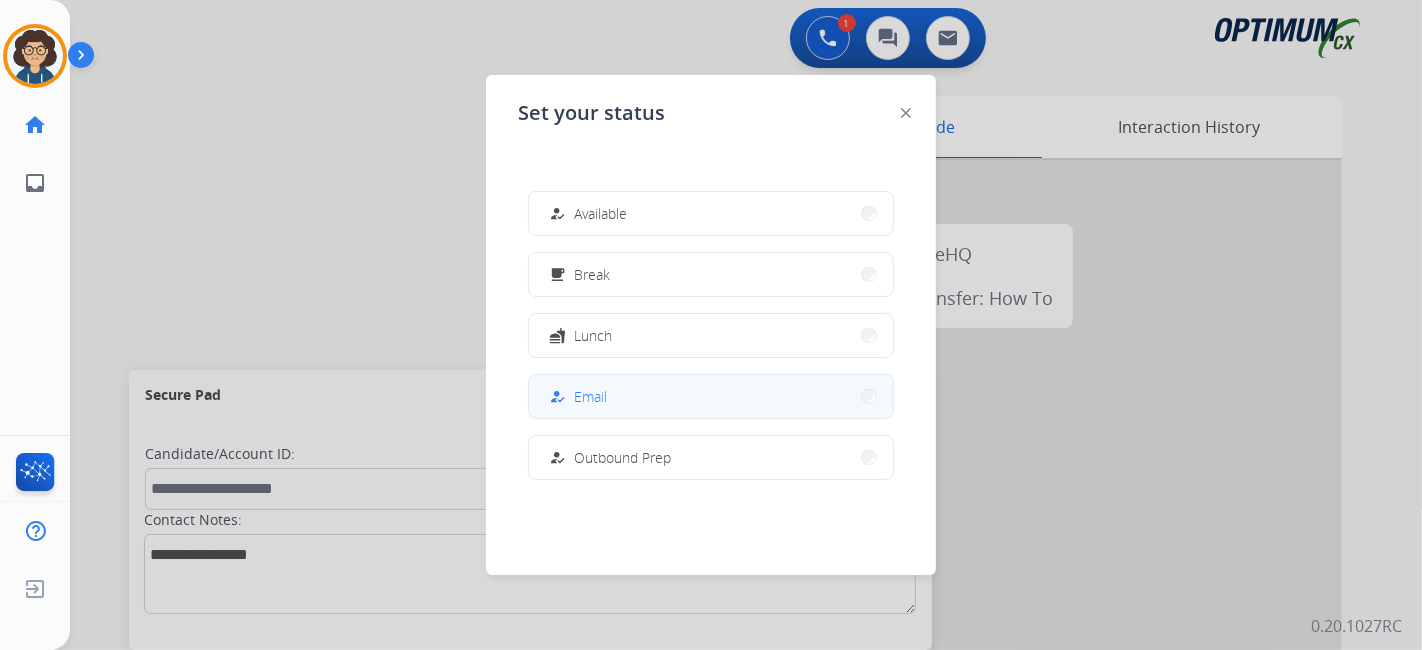 click on "how_to_reg Email" at bounding box center [711, 396] 